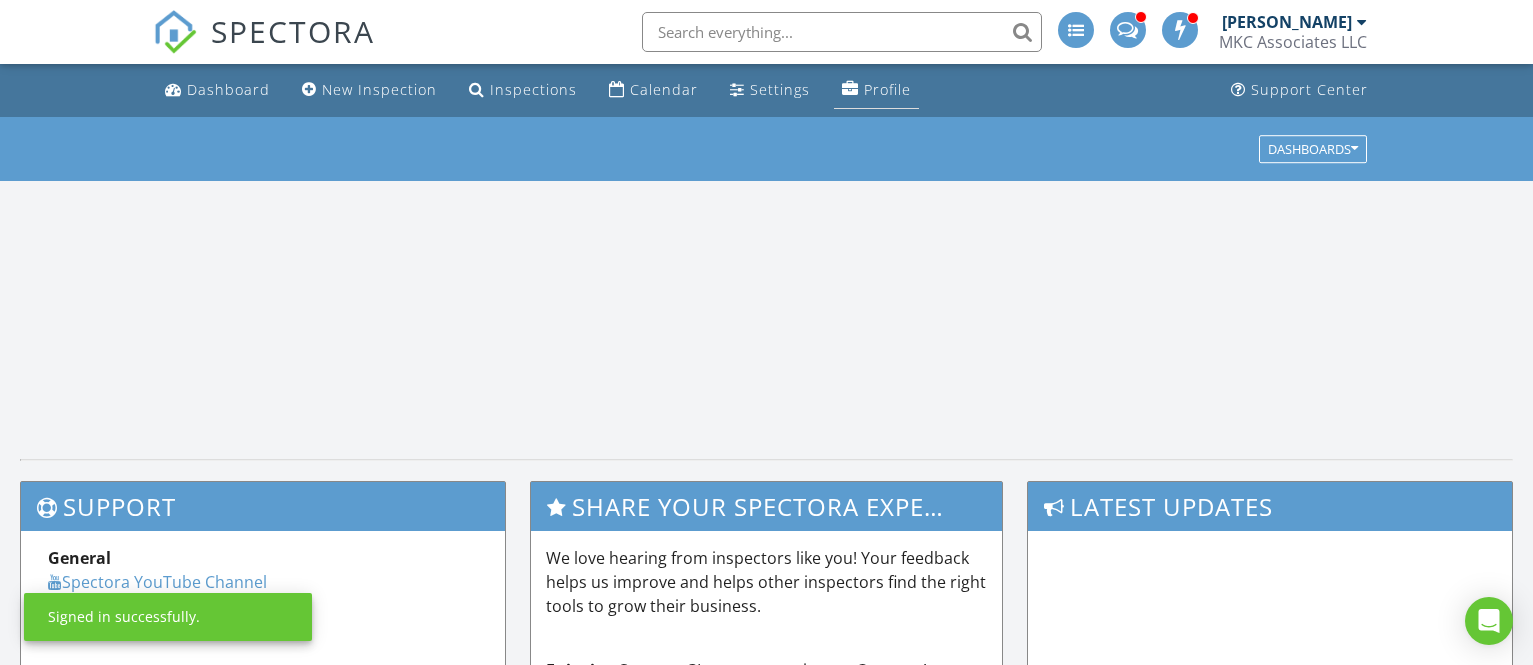 scroll, scrollTop: 0, scrollLeft: 0, axis: both 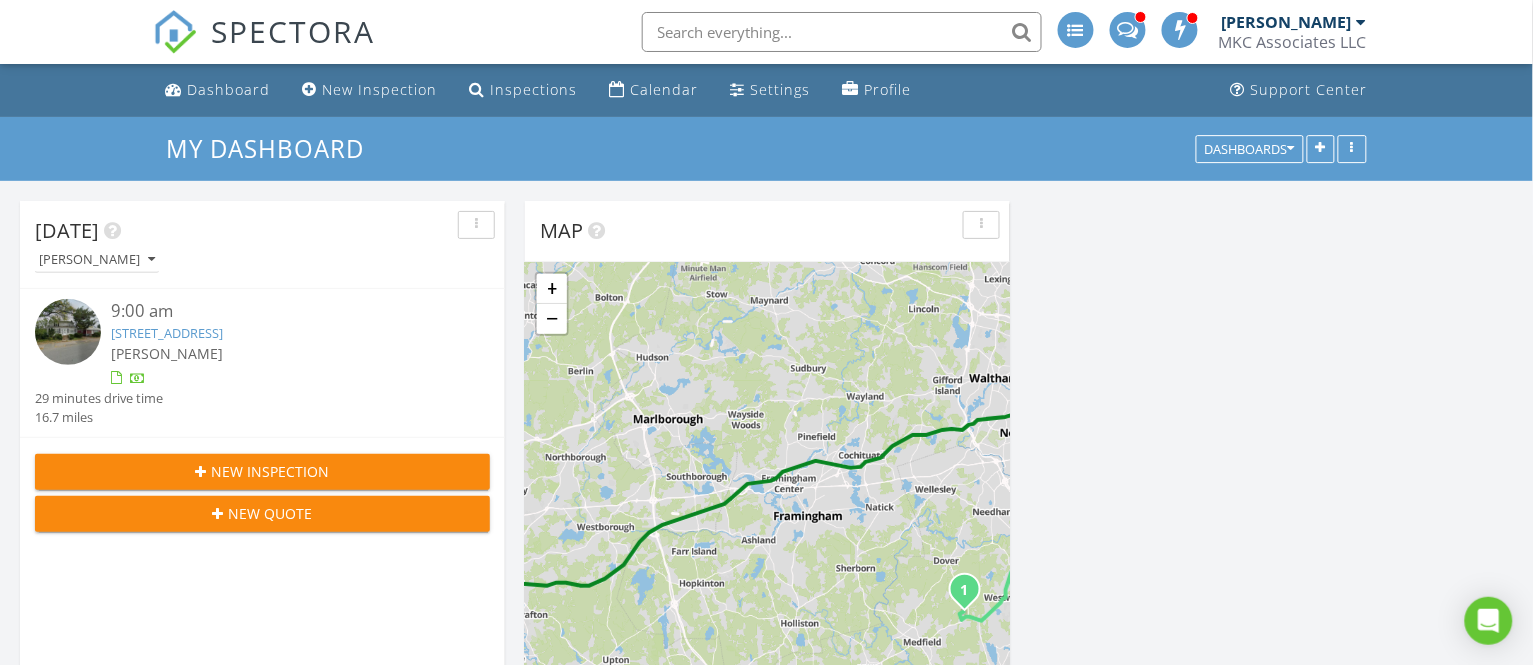 click on "660 Canterbury St, Boston, MA 02131" at bounding box center [167, 333] 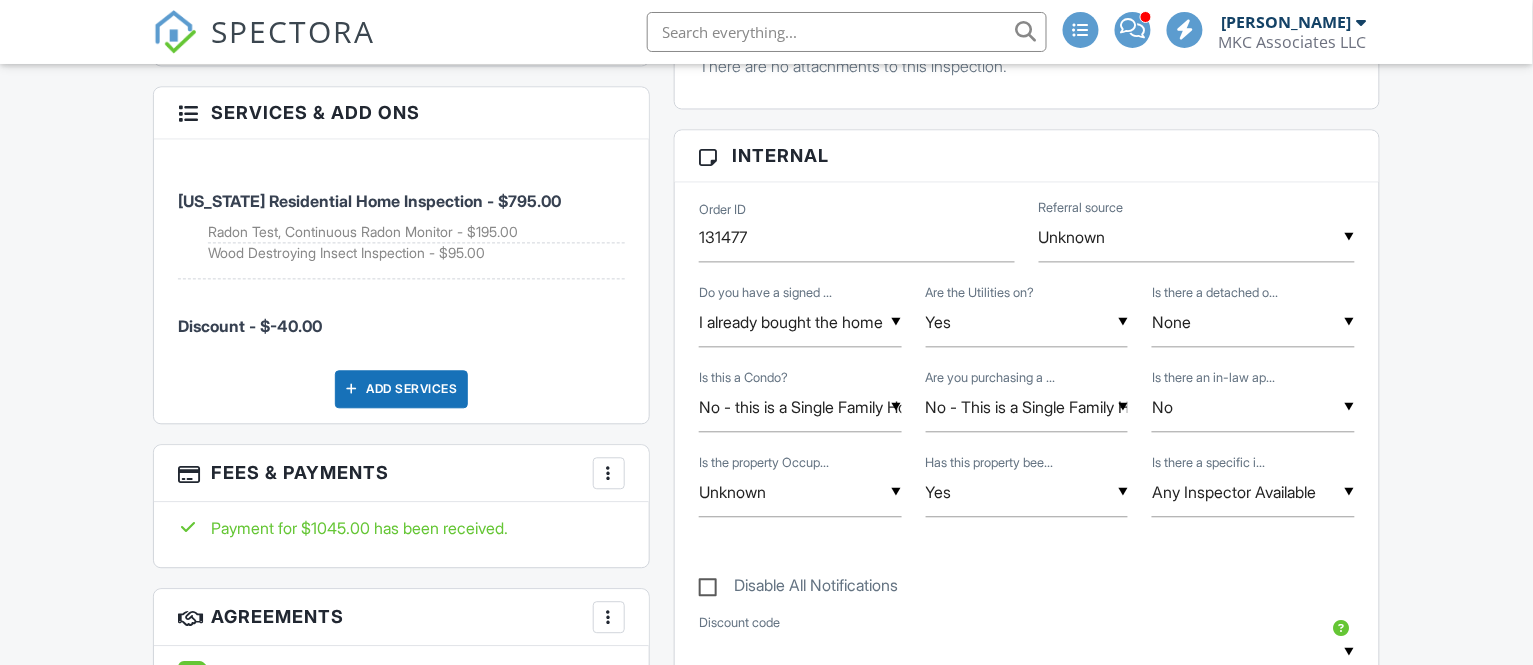 scroll, scrollTop: 1250, scrollLeft: 0, axis: vertical 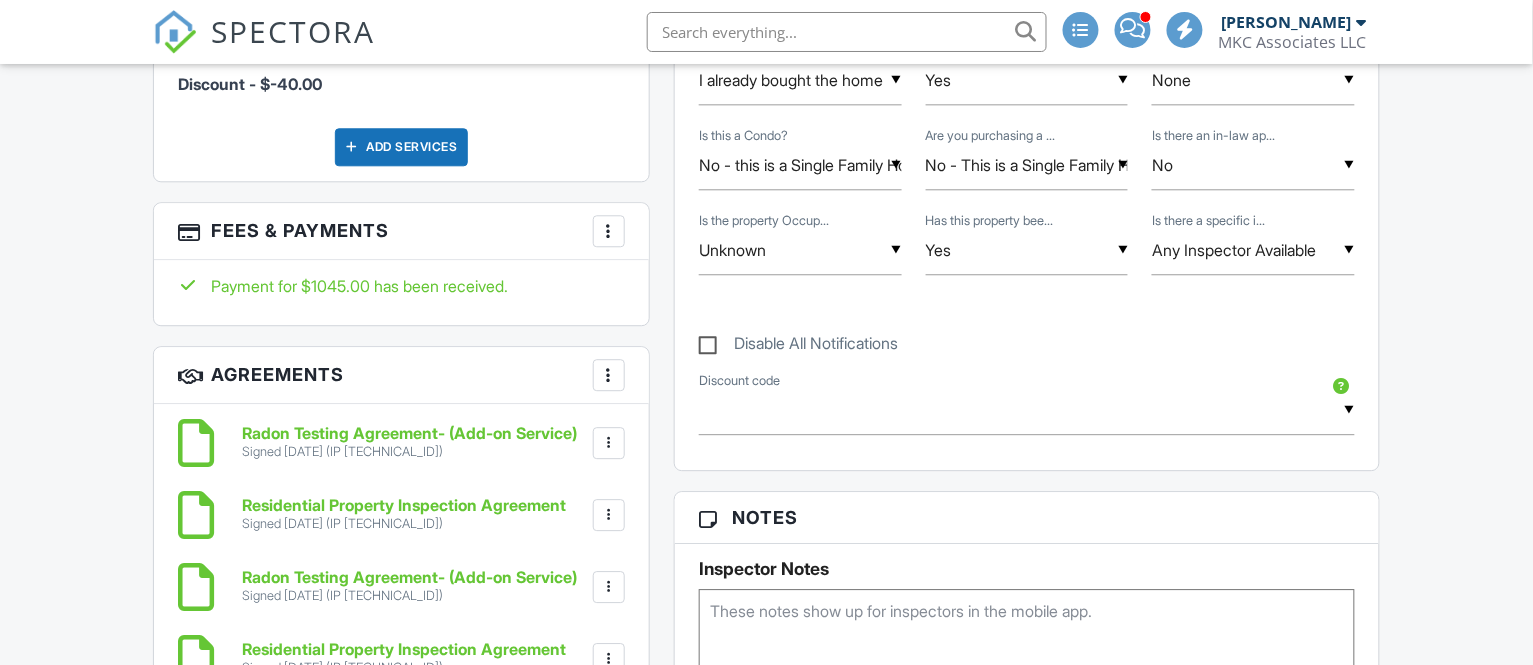 click at bounding box center (609, 231) 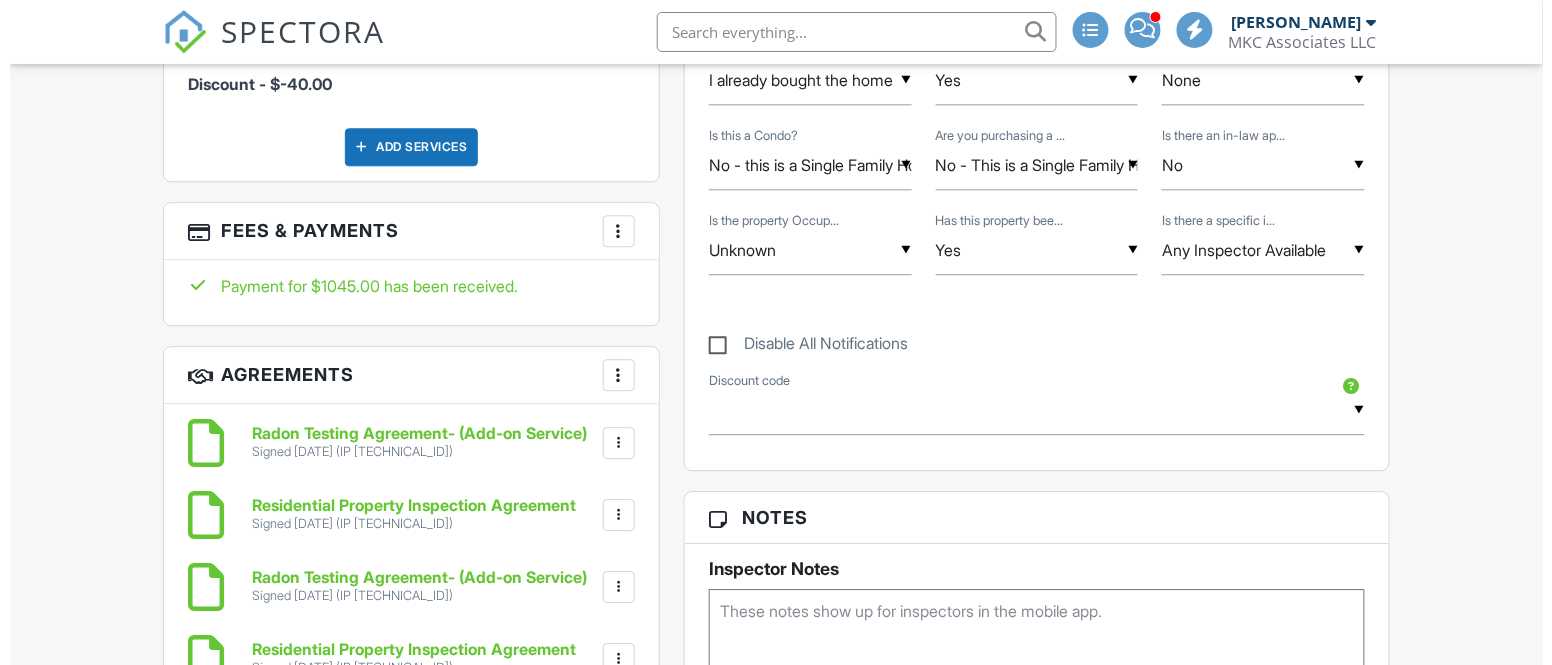 scroll, scrollTop: 1375, scrollLeft: 0, axis: vertical 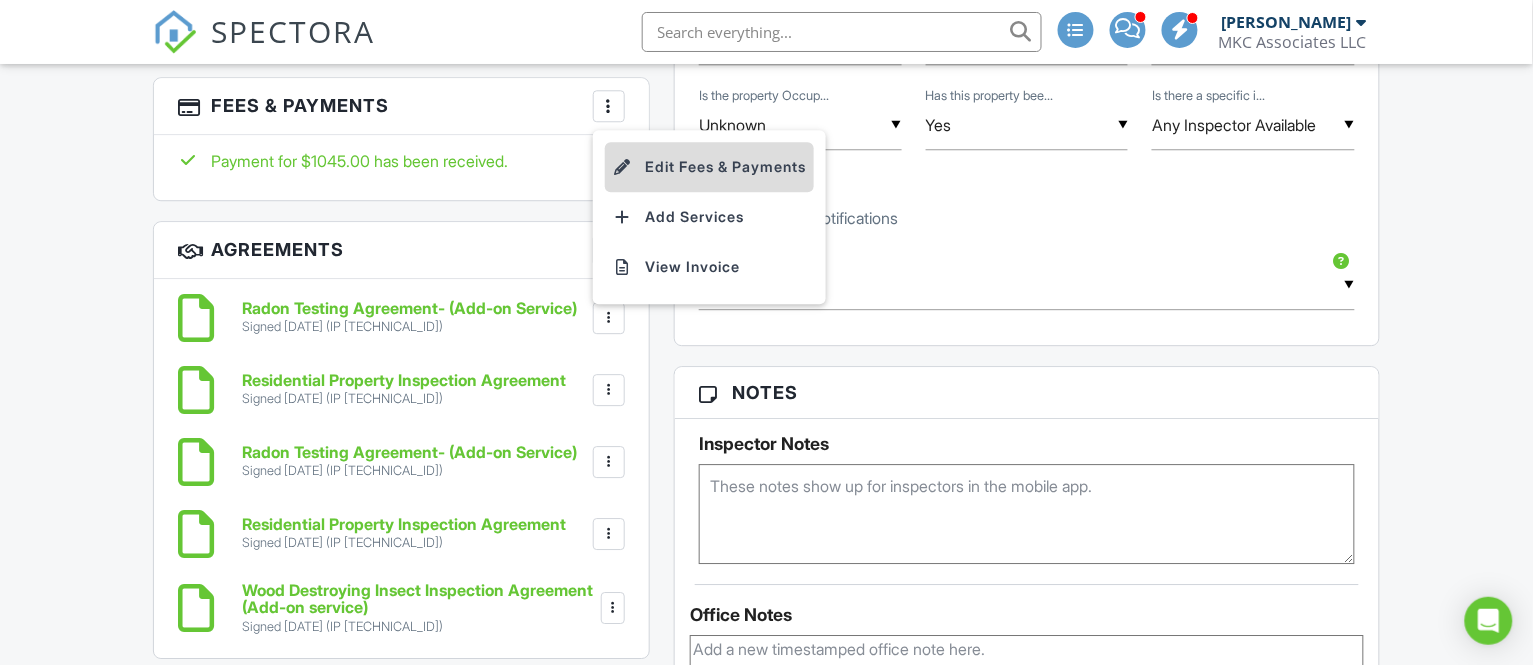 click on "Edit Fees & Payments" at bounding box center [709, 167] 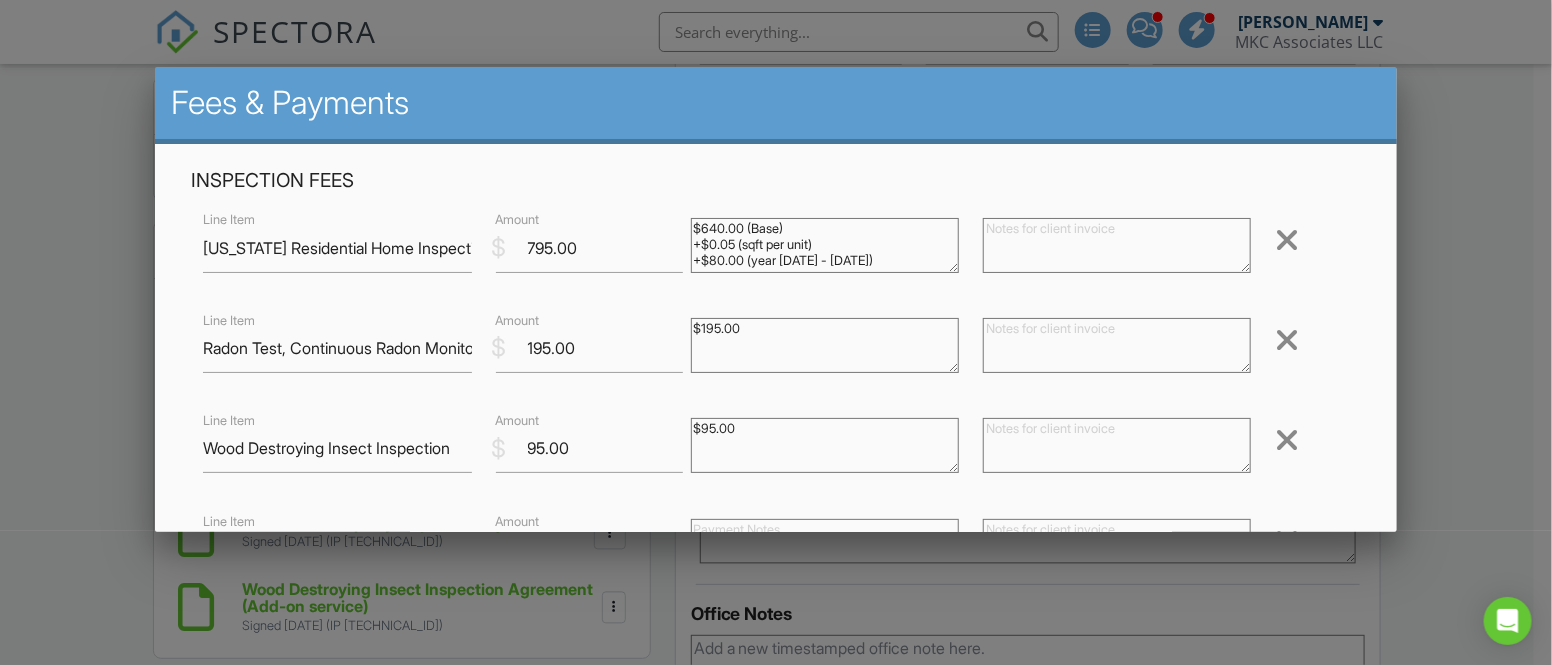 click on "$195.00" at bounding box center [825, 345] 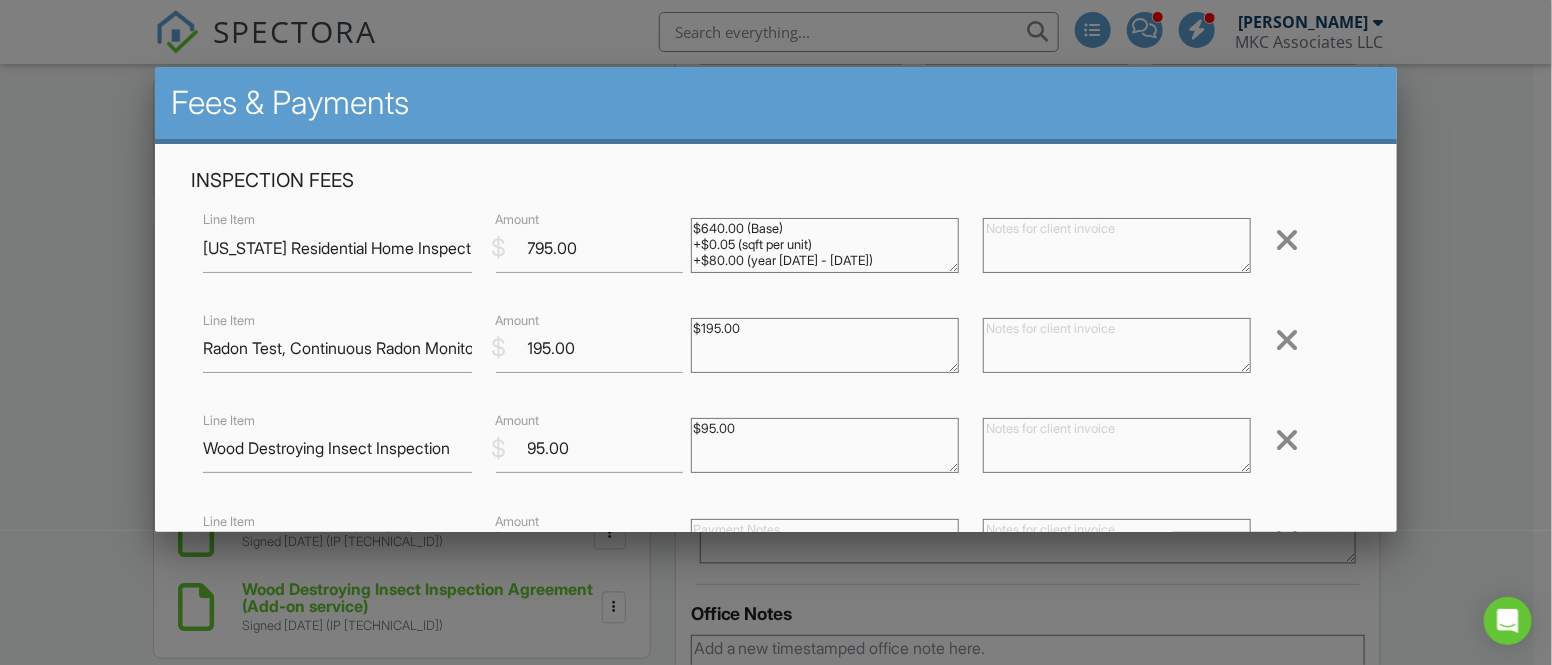 click on "$195.00" at bounding box center (825, 345) 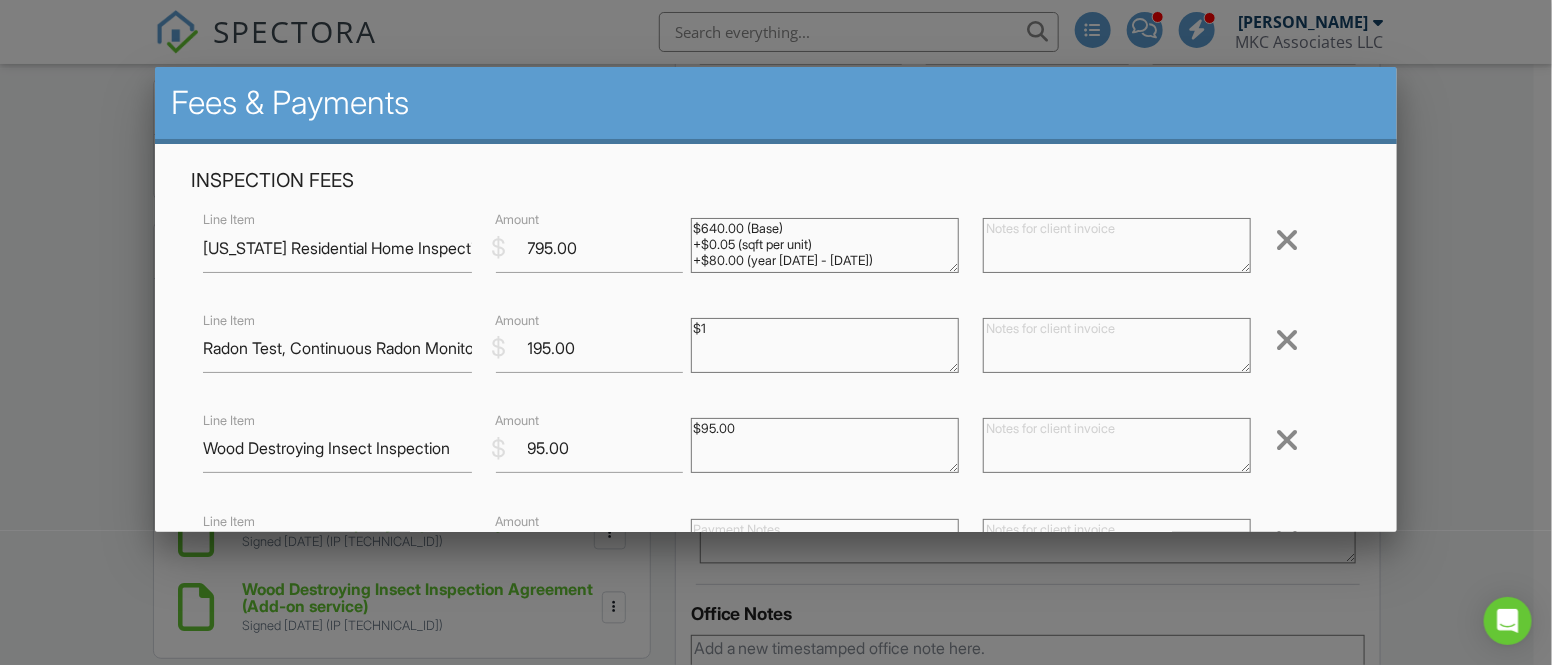 type on "$" 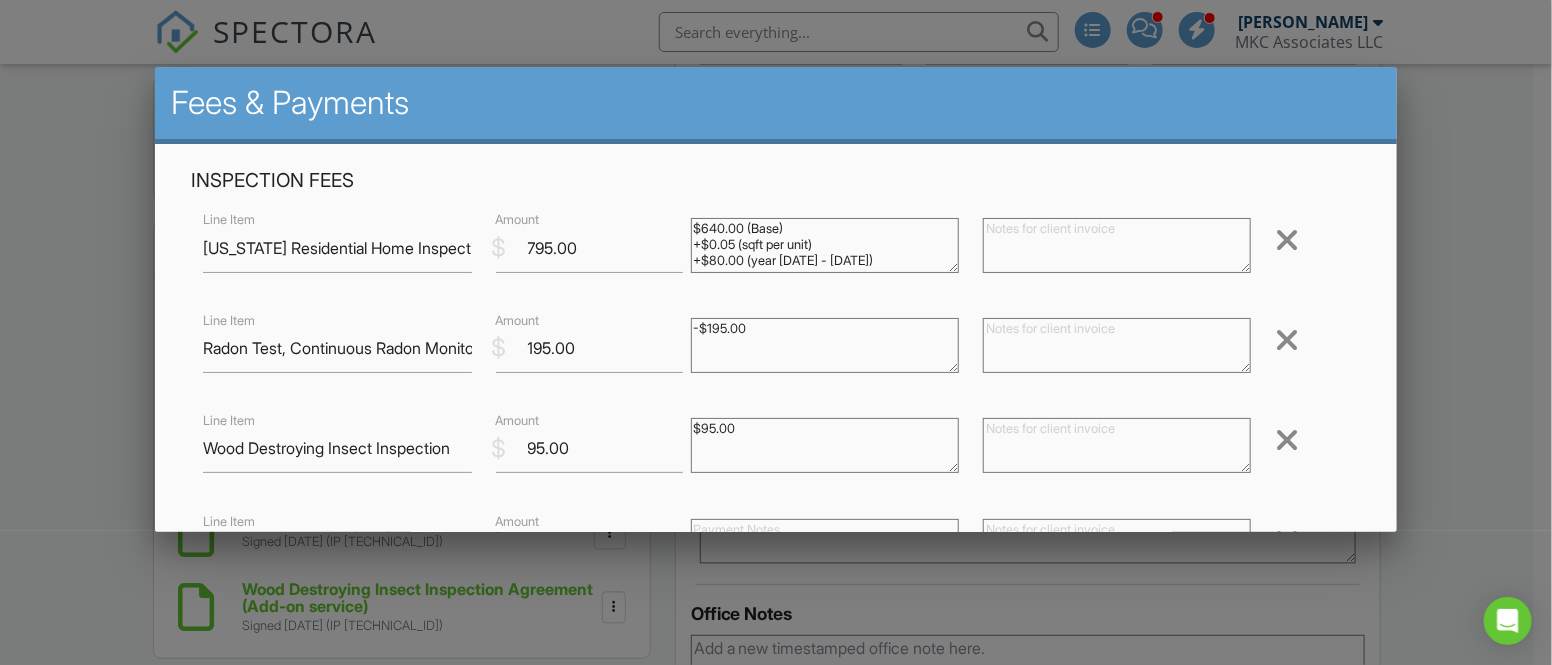 type on "-$195.00" 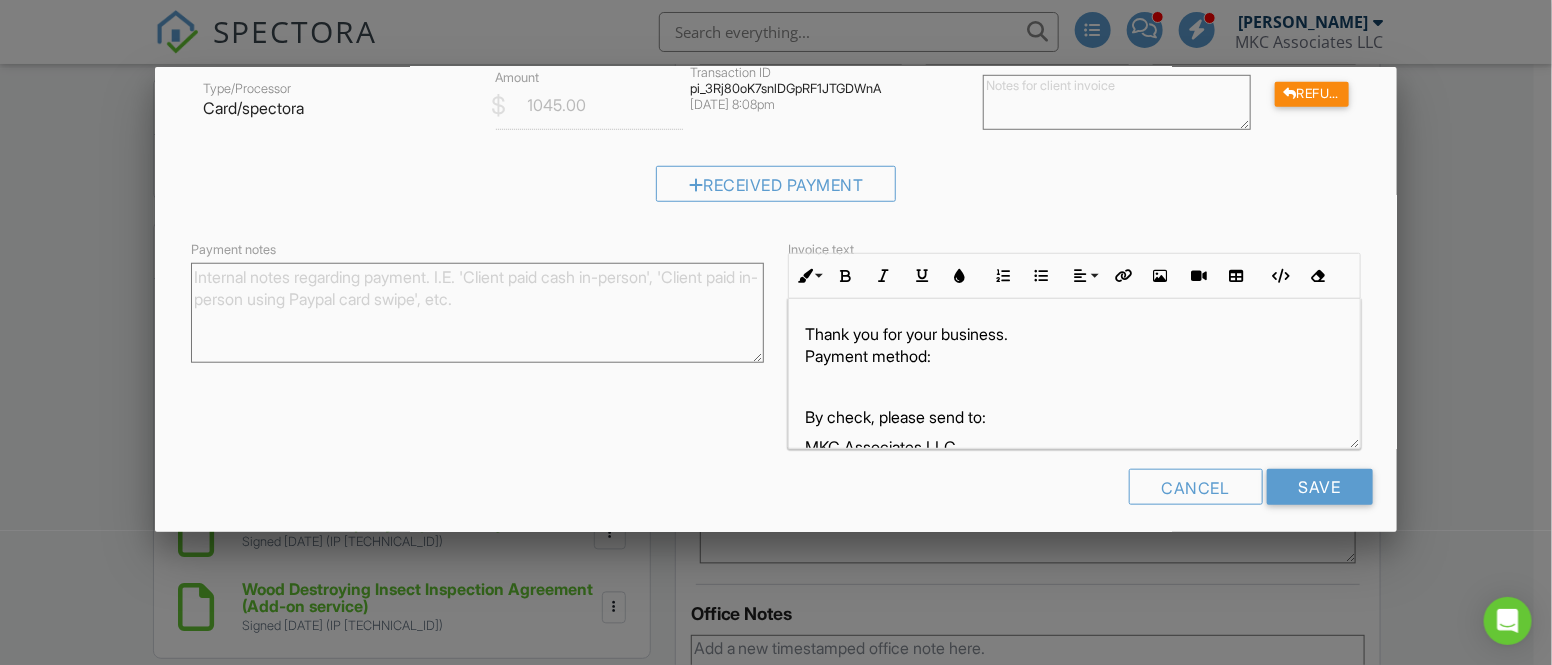 scroll, scrollTop: 650, scrollLeft: 0, axis: vertical 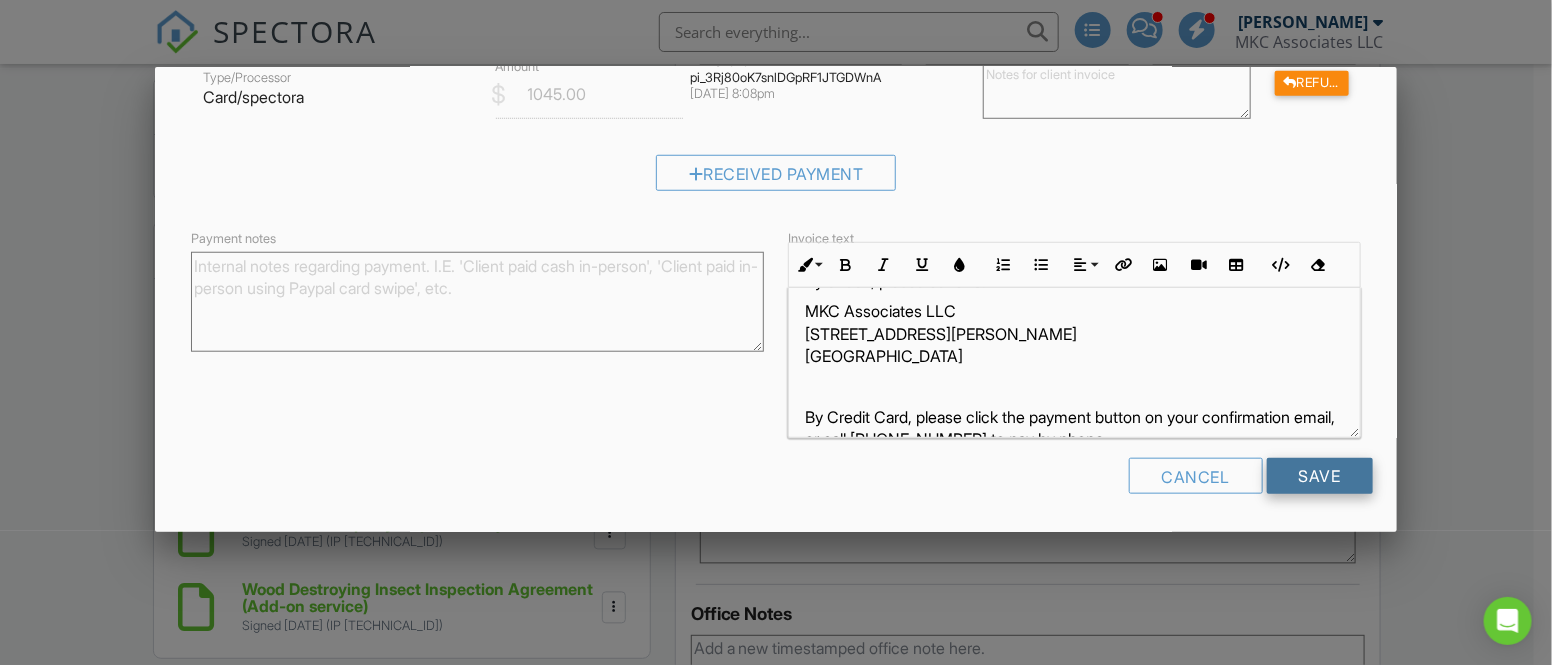 click on "Save" at bounding box center [1320, 476] 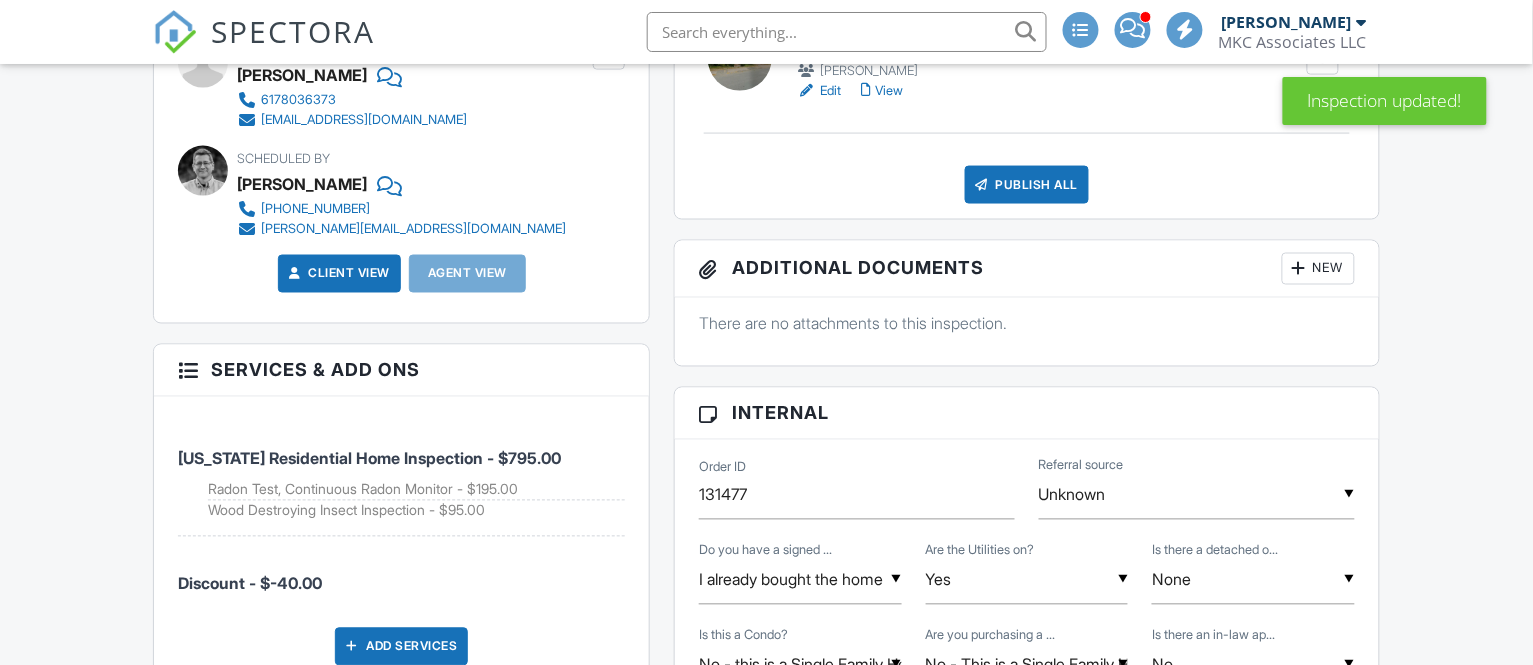 scroll, scrollTop: 1000, scrollLeft: 0, axis: vertical 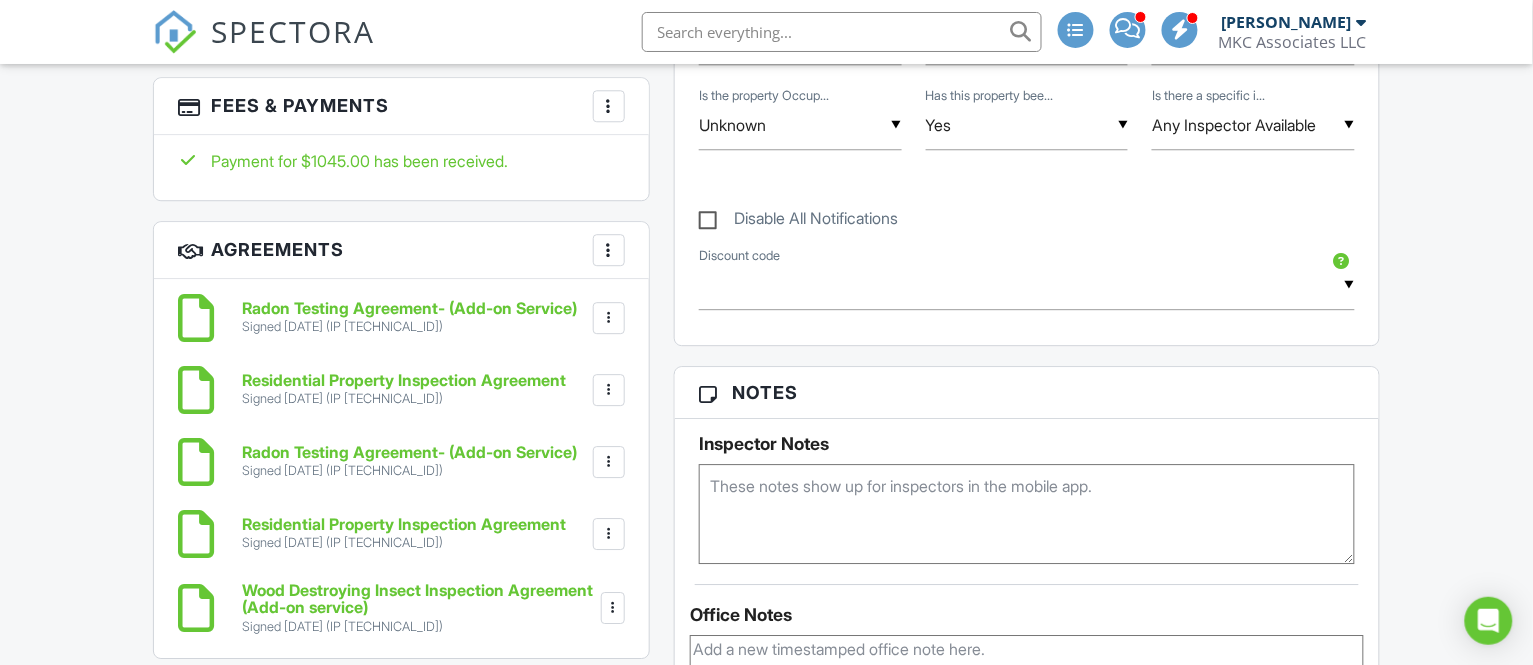 click at bounding box center (609, 106) 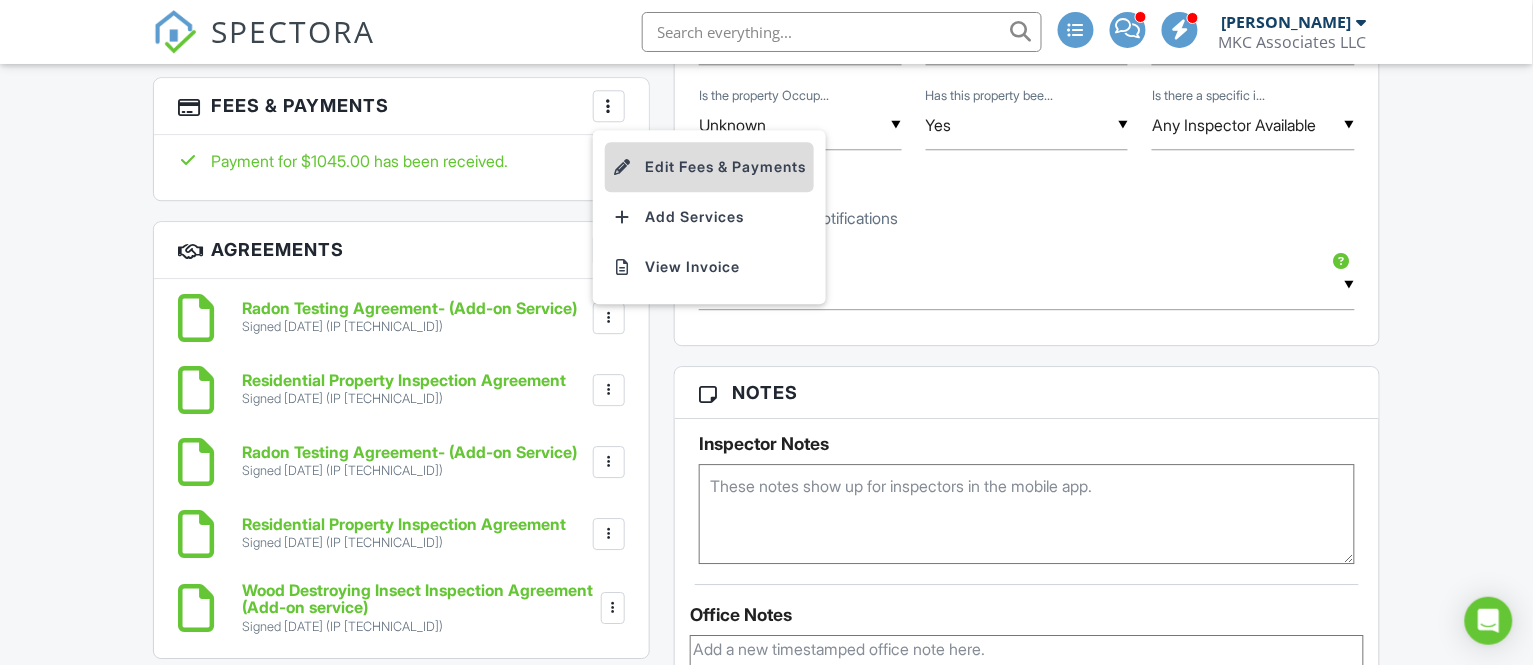 click on "Edit Fees & Payments" at bounding box center [709, 167] 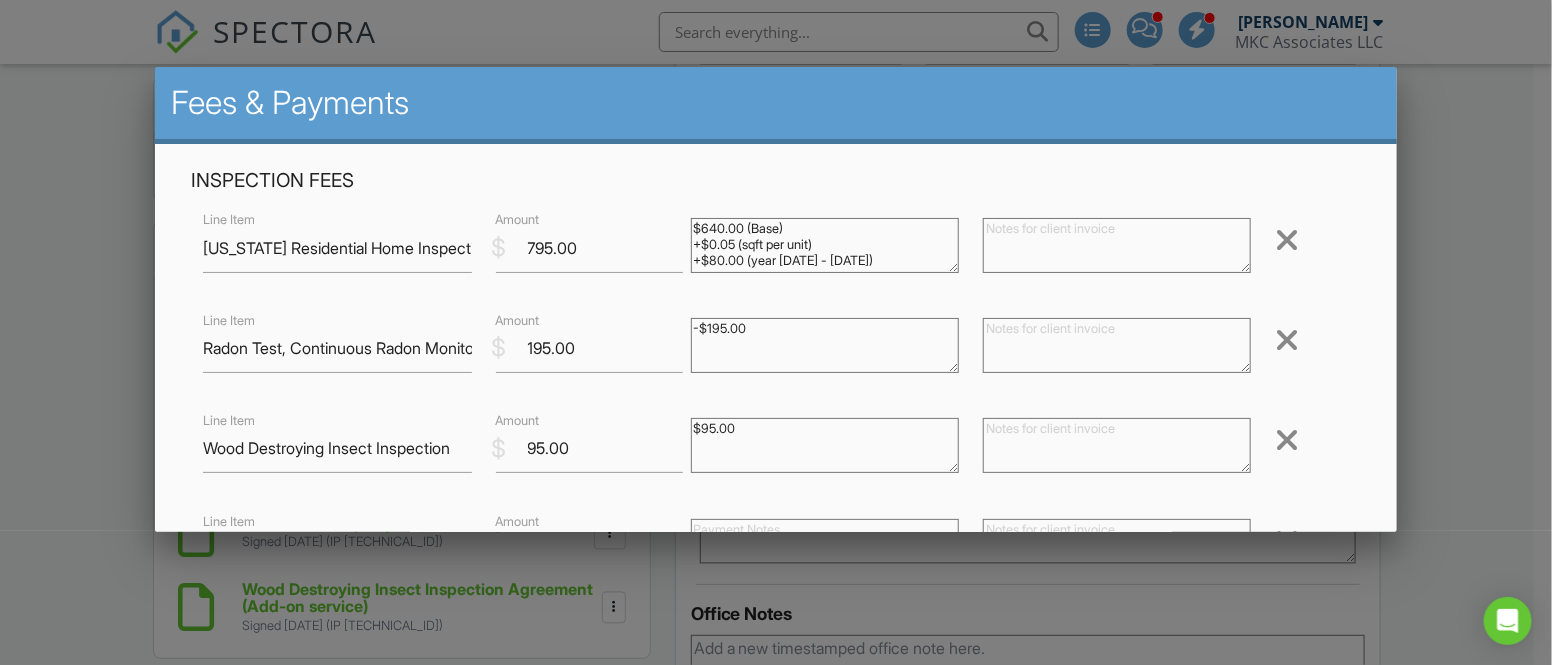 click at bounding box center (1287, 340) 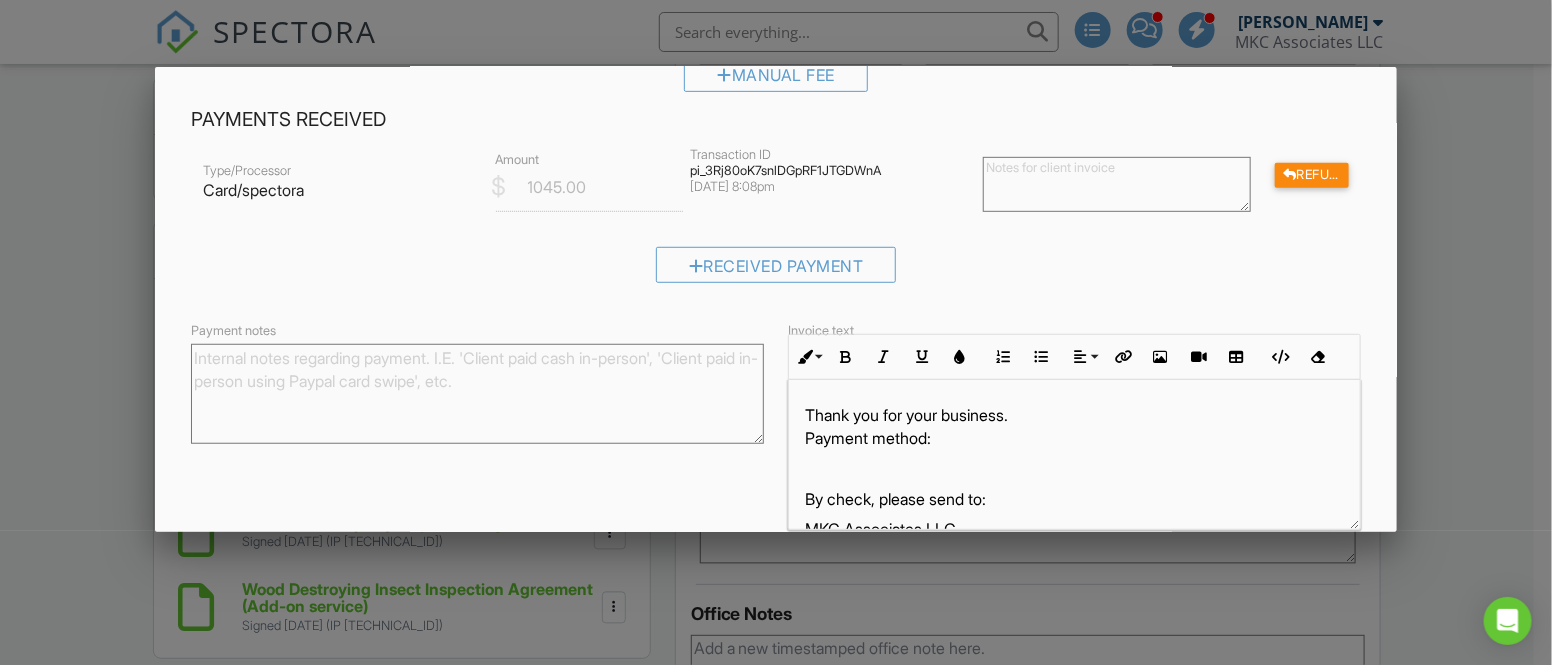 scroll, scrollTop: 548, scrollLeft: 0, axis: vertical 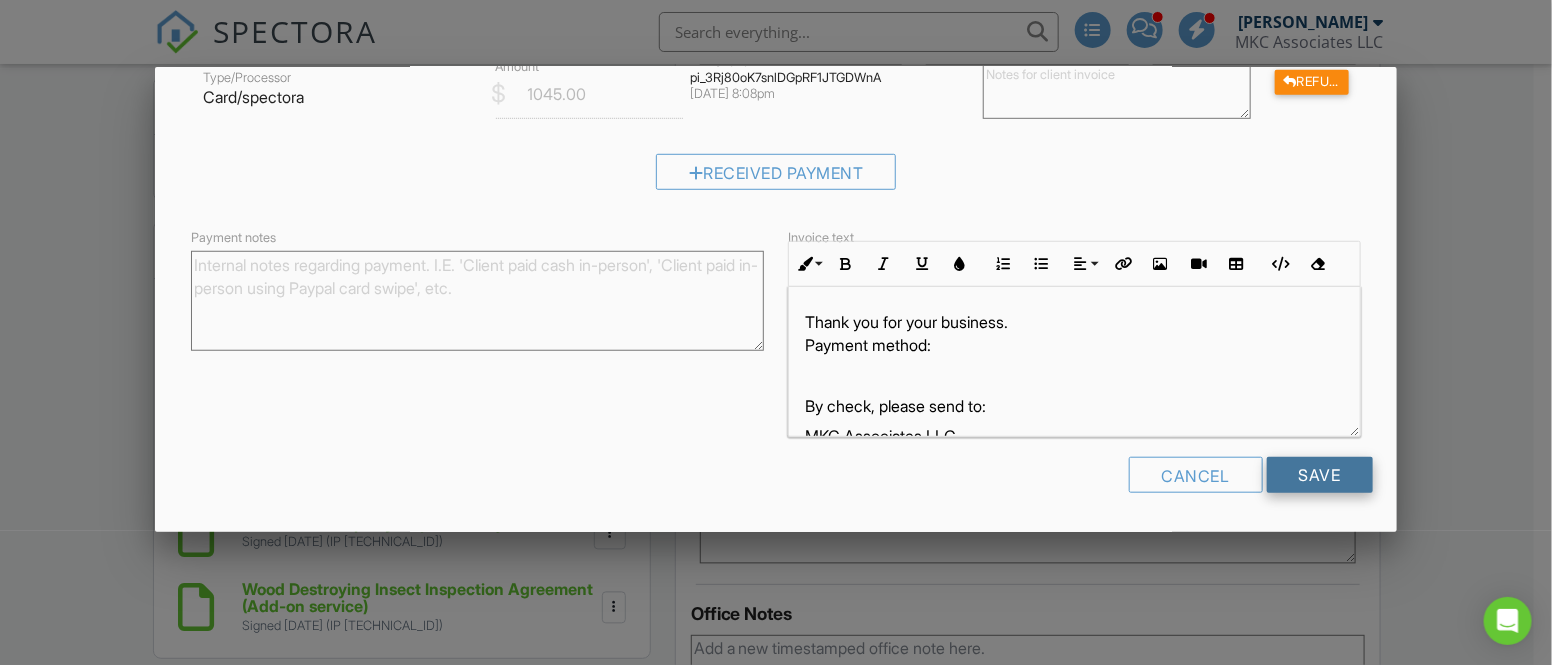 click on "Save" at bounding box center (1320, 475) 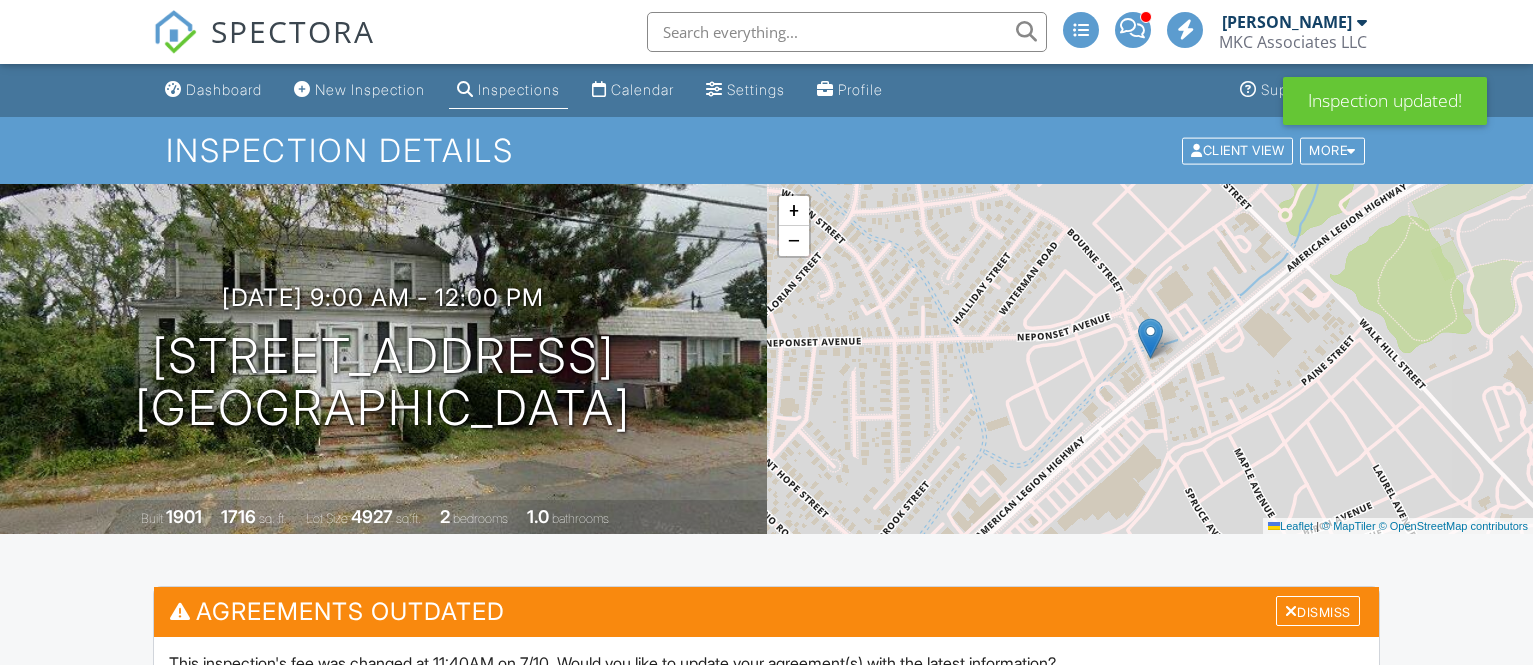 scroll, scrollTop: 1500, scrollLeft: 0, axis: vertical 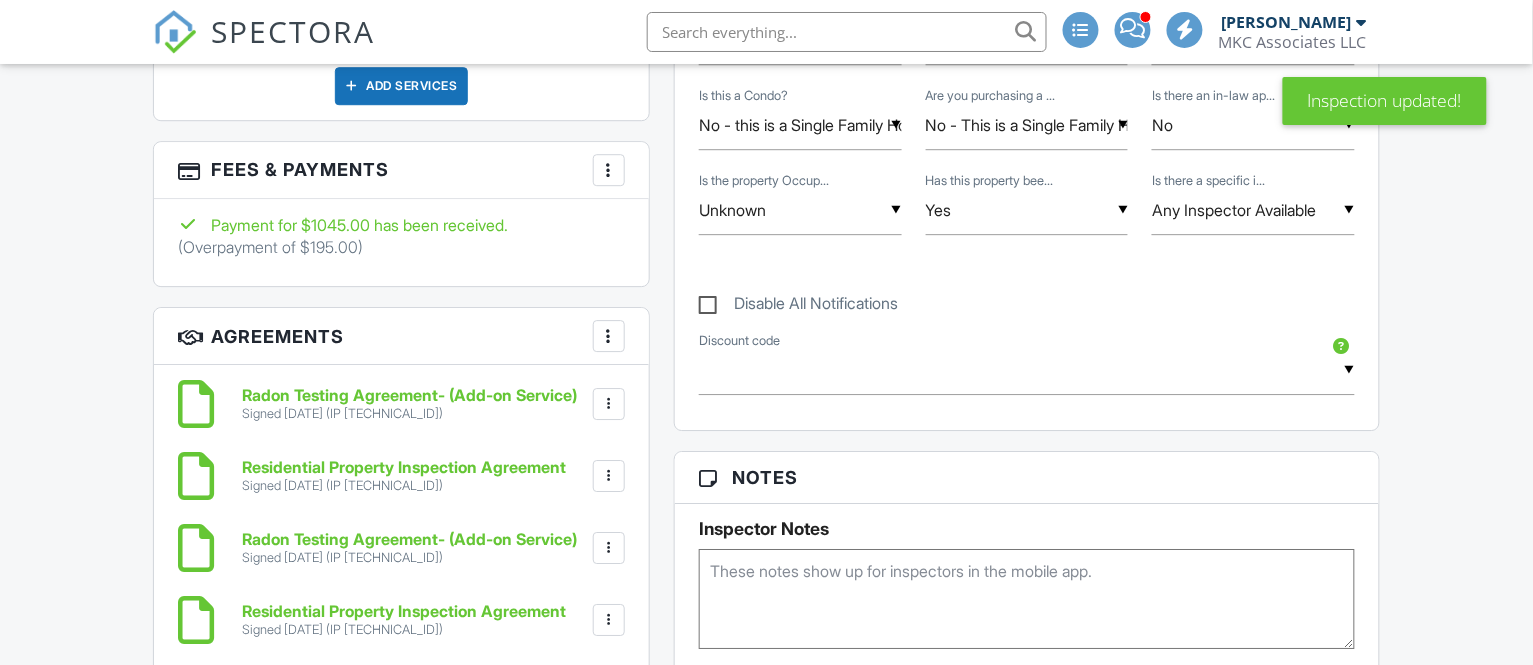 click at bounding box center [1026, 599] 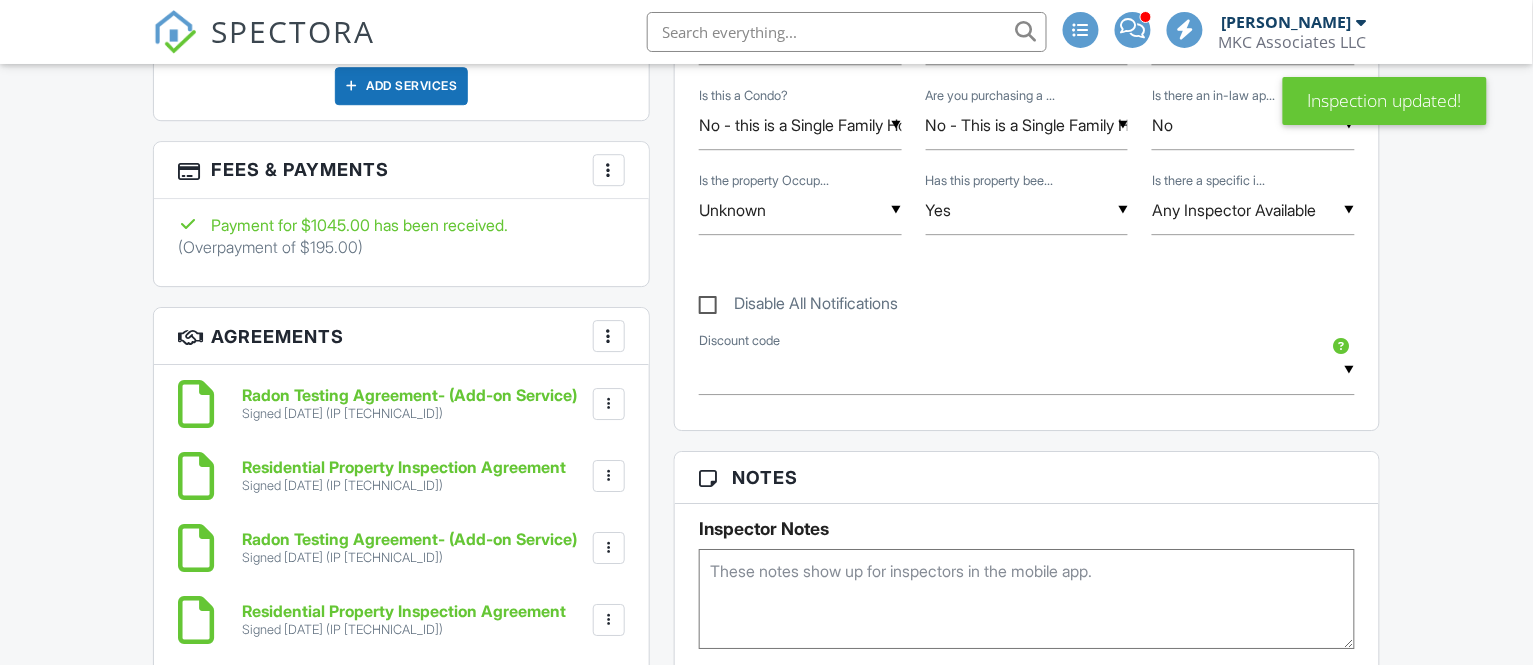 scroll, scrollTop: 1625, scrollLeft: 0, axis: vertical 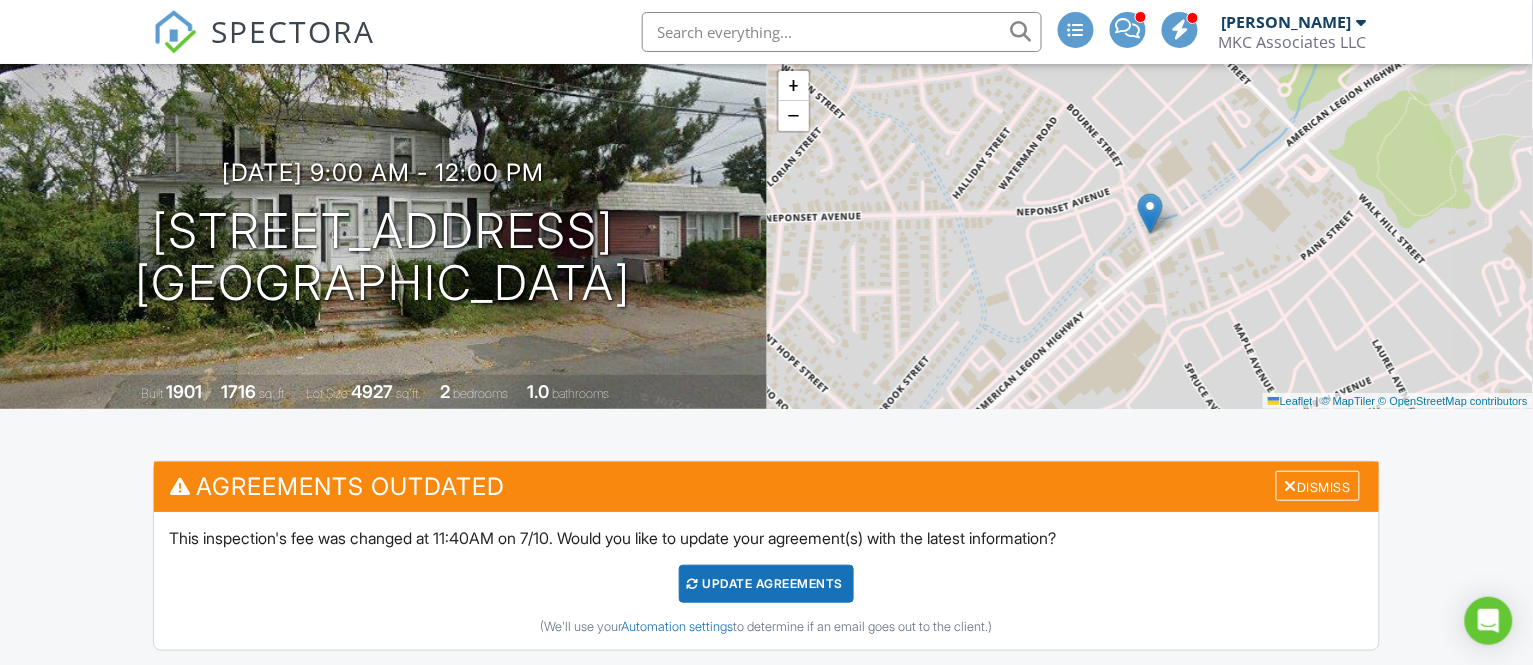 type on "Client declined radon test onsite/after having signed agreements. [PERSON_NAME] re-sent new agreement." 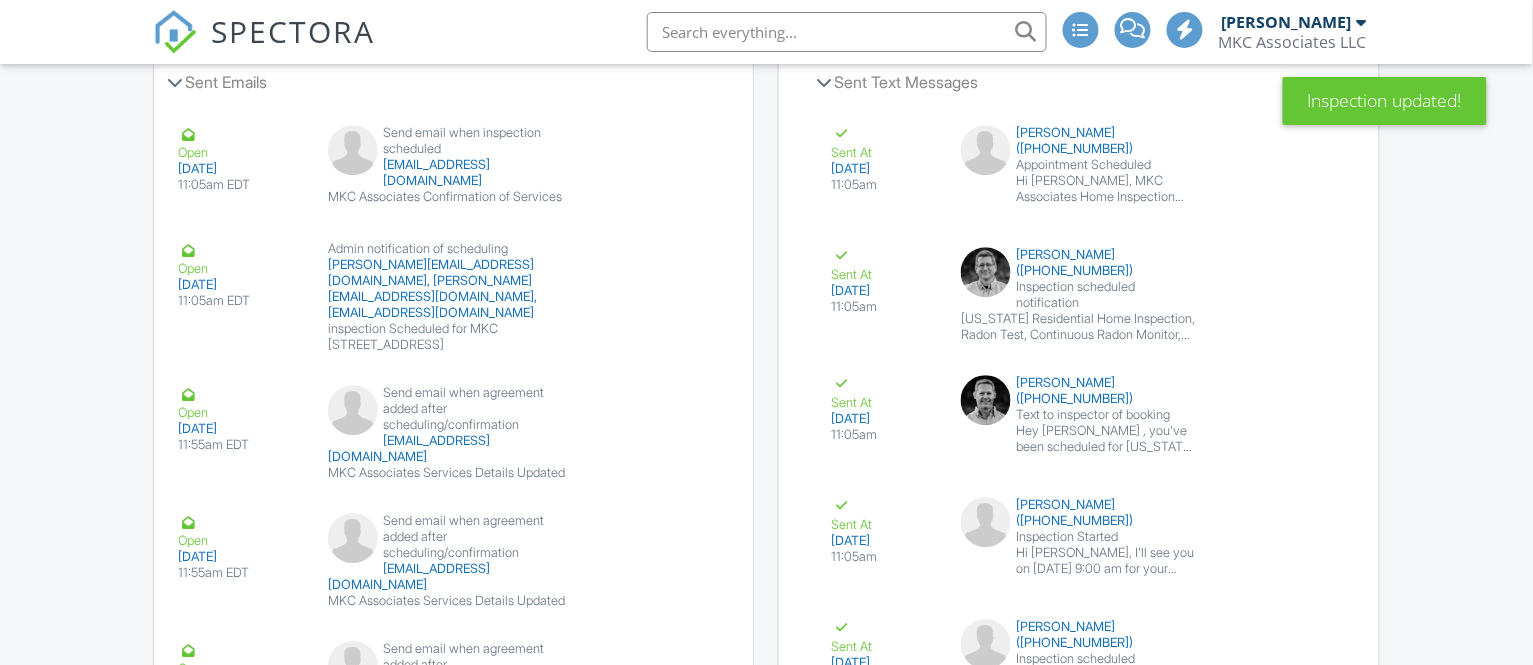 scroll, scrollTop: 0, scrollLeft: 0, axis: both 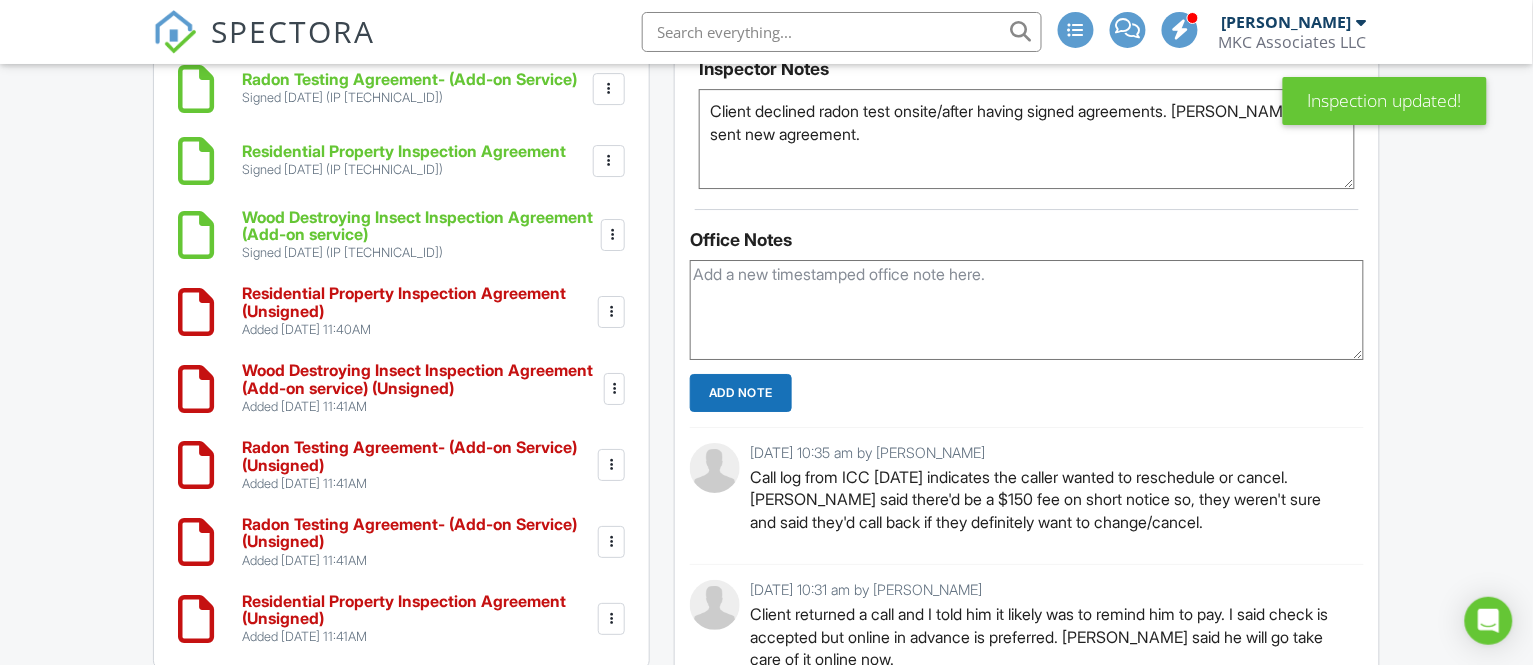 click at bounding box center [612, 465] 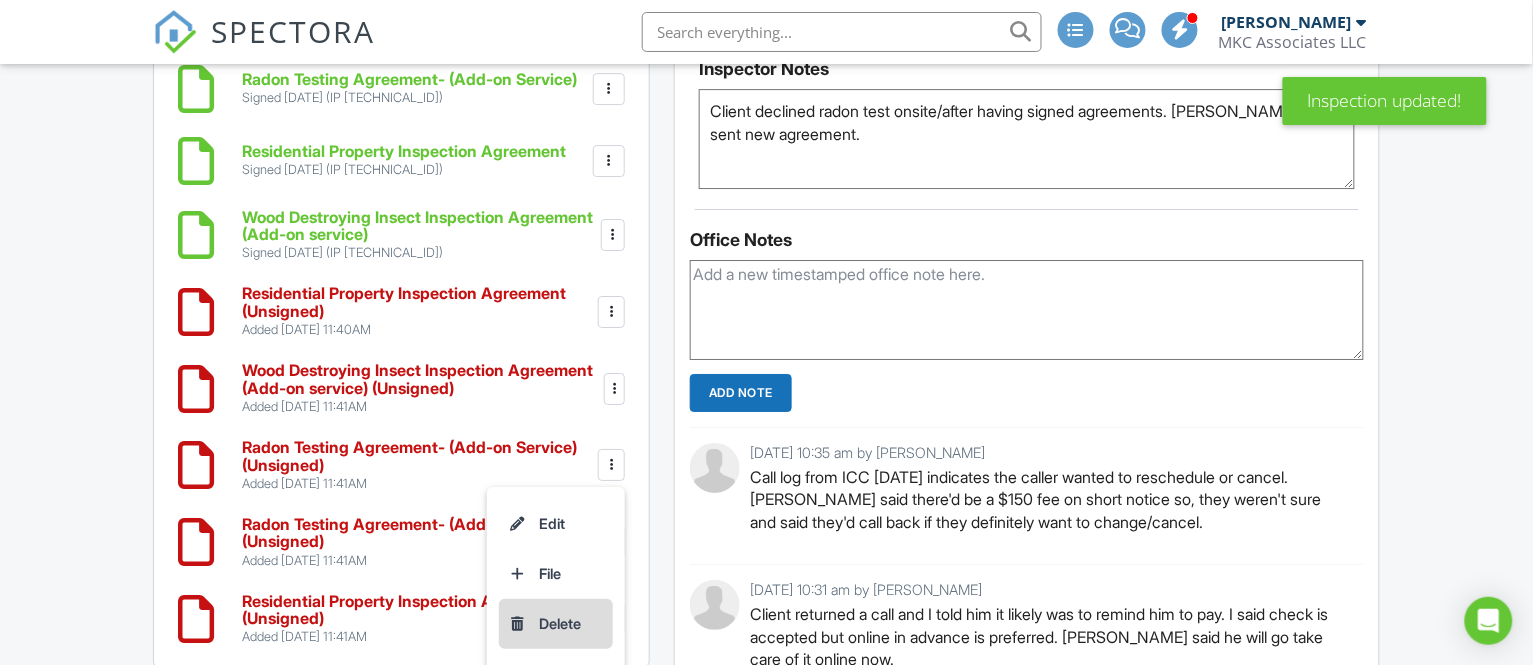 click on "Delete" at bounding box center [556, 624] 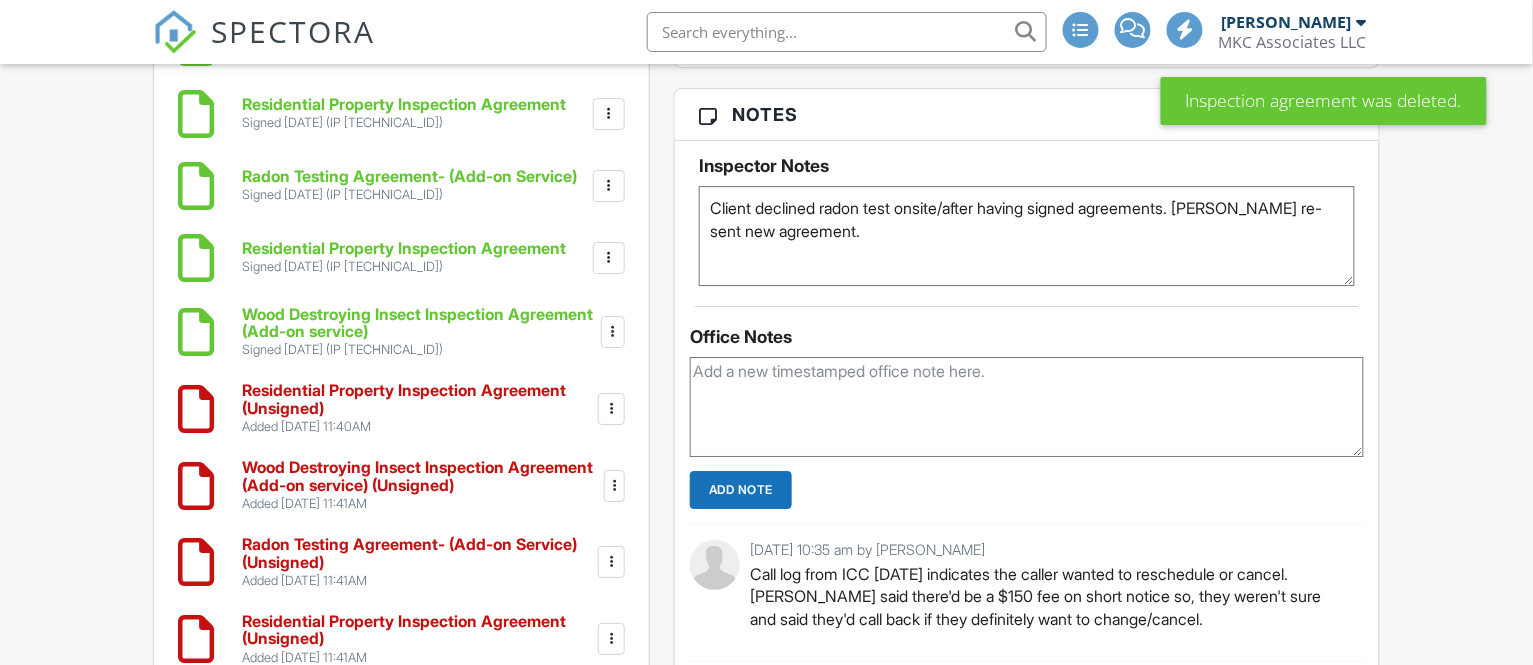 scroll, scrollTop: 1750, scrollLeft: 0, axis: vertical 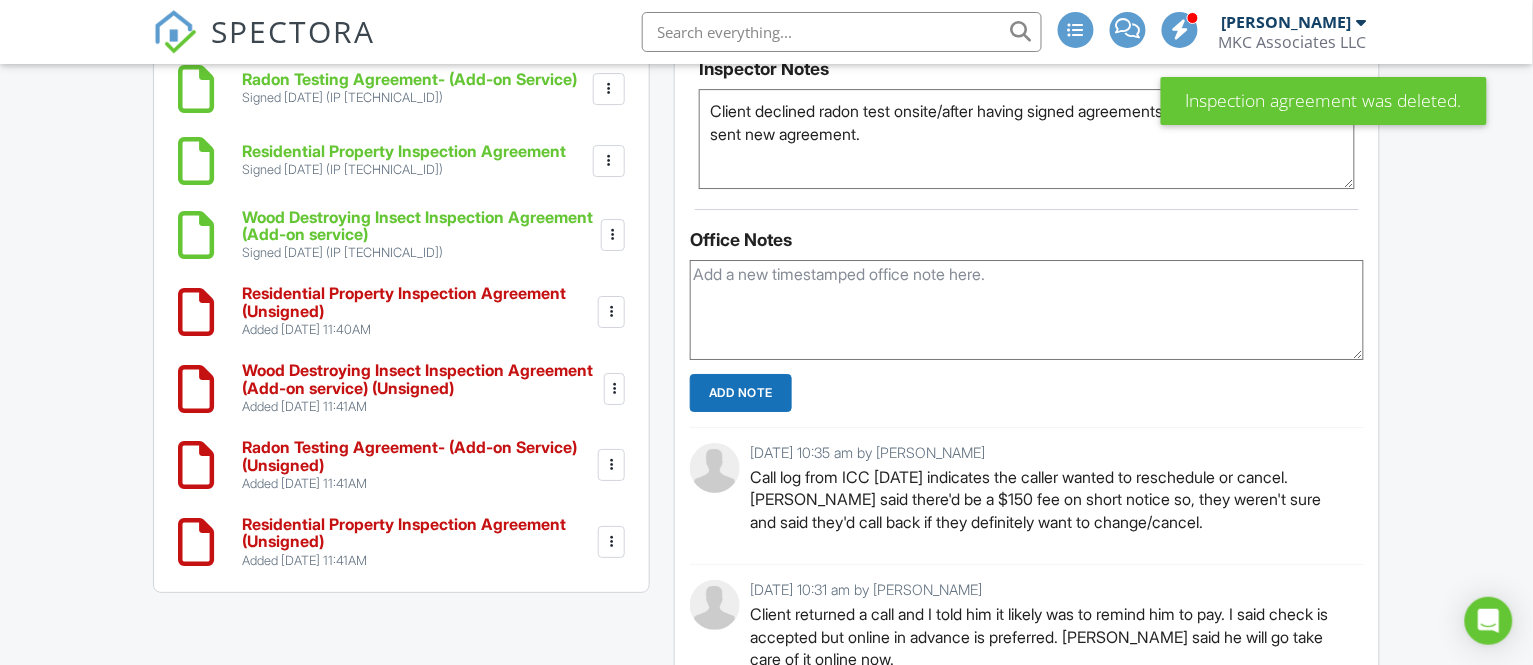 click at bounding box center [612, 465] 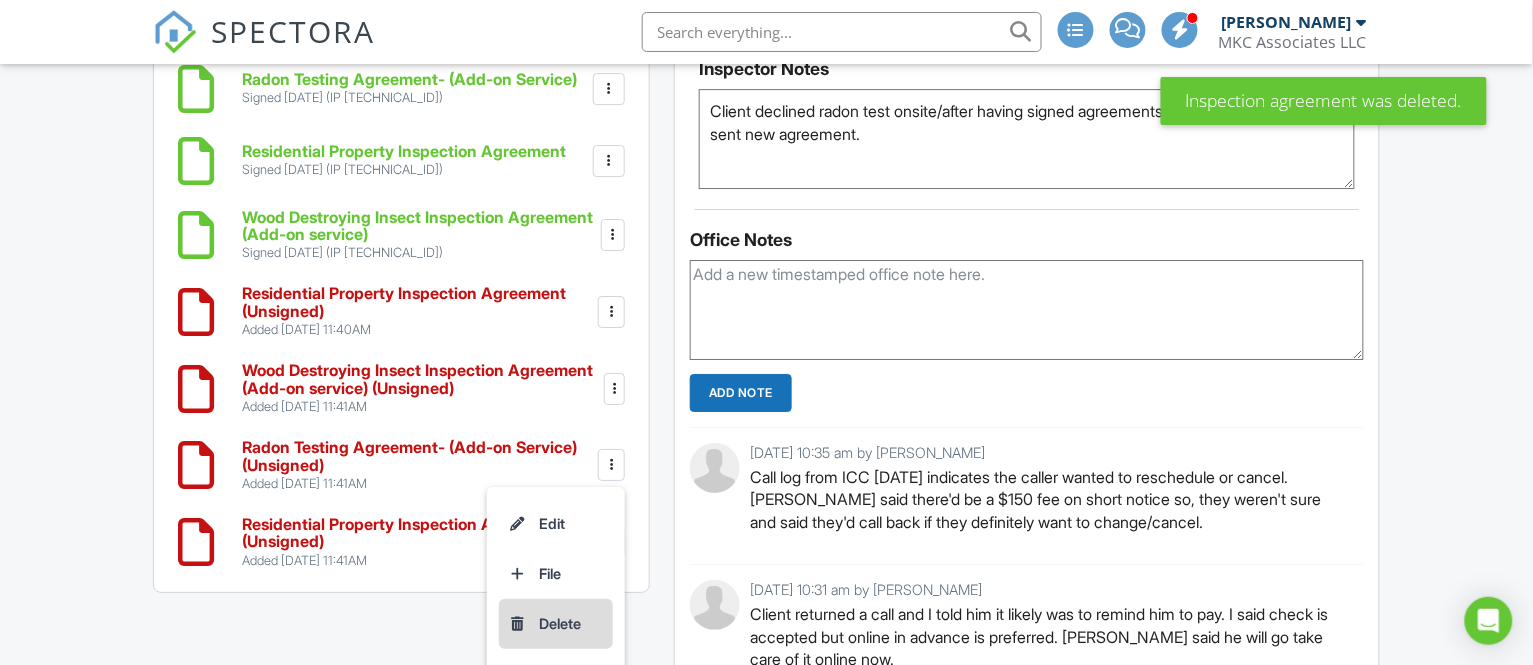 click on "Delete" at bounding box center (556, 624) 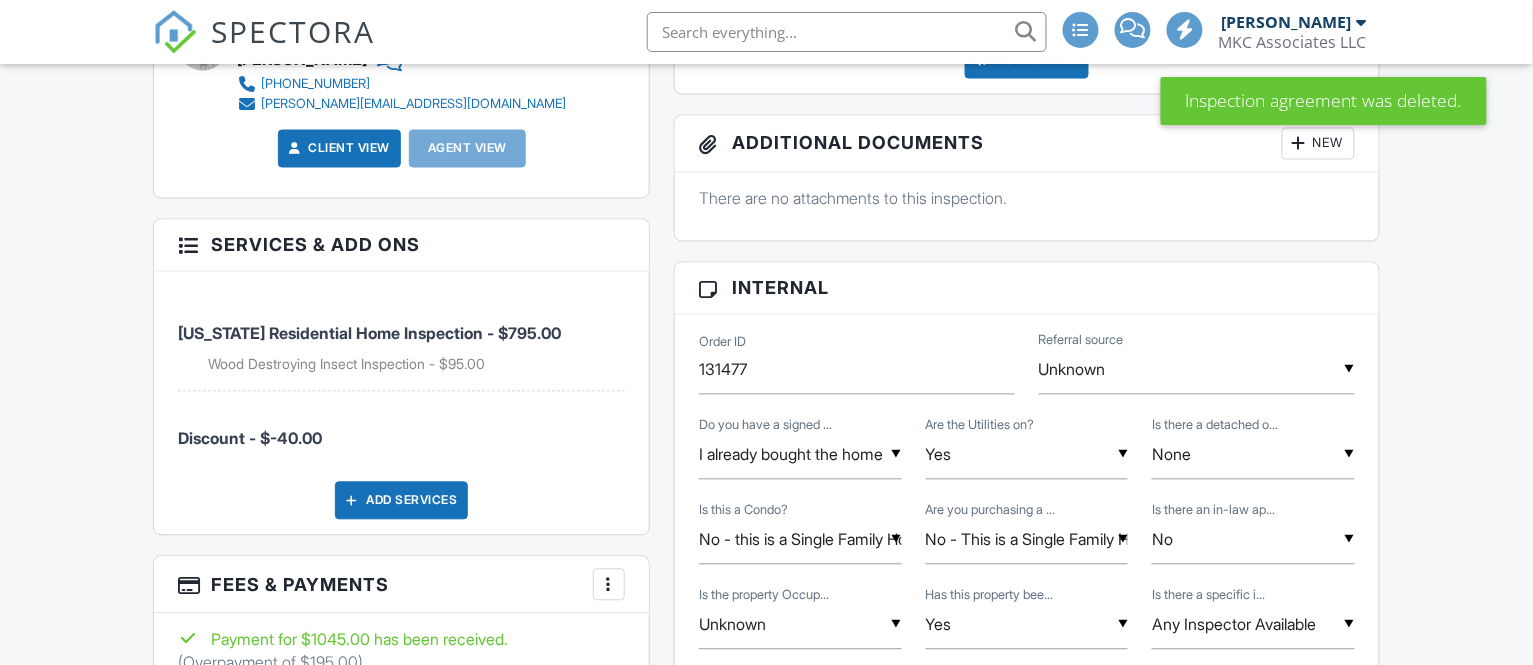 scroll, scrollTop: 1317, scrollLeft: 0, axis: vertical 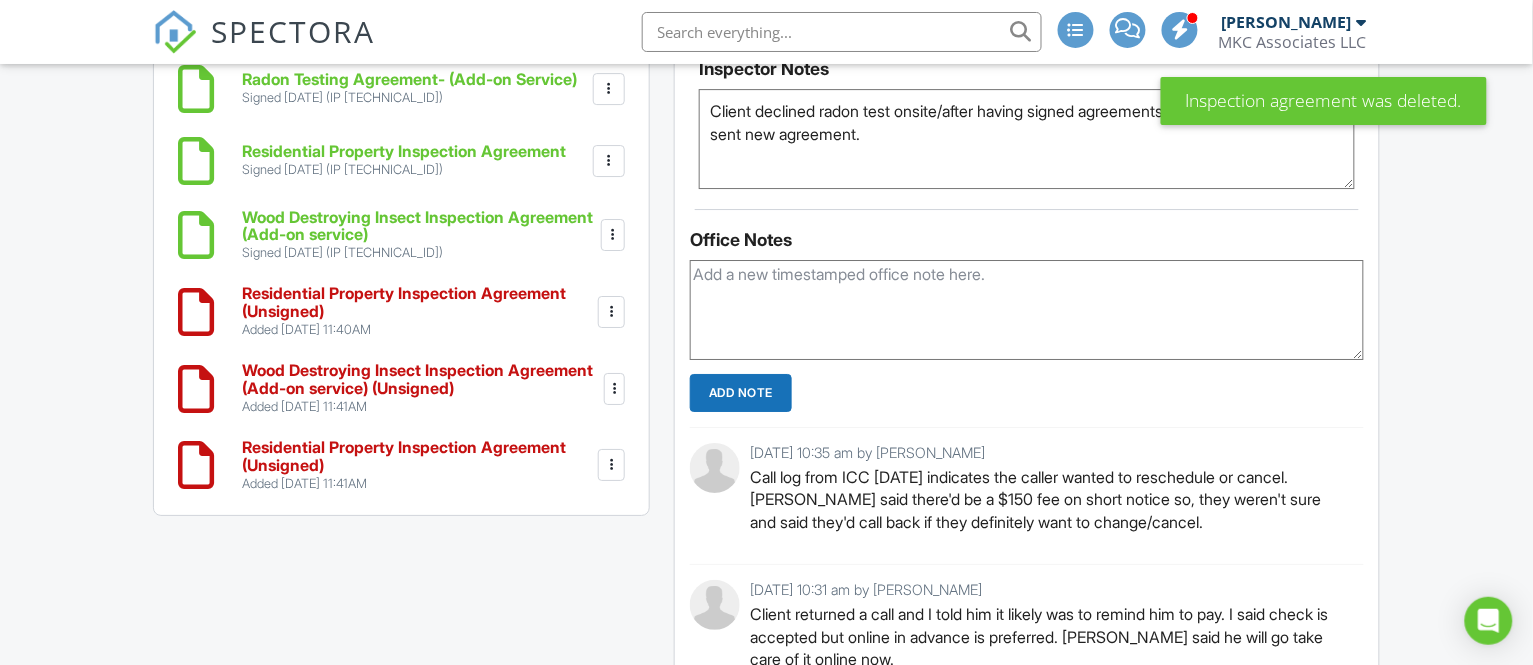 click at bounding box center [611, 312] 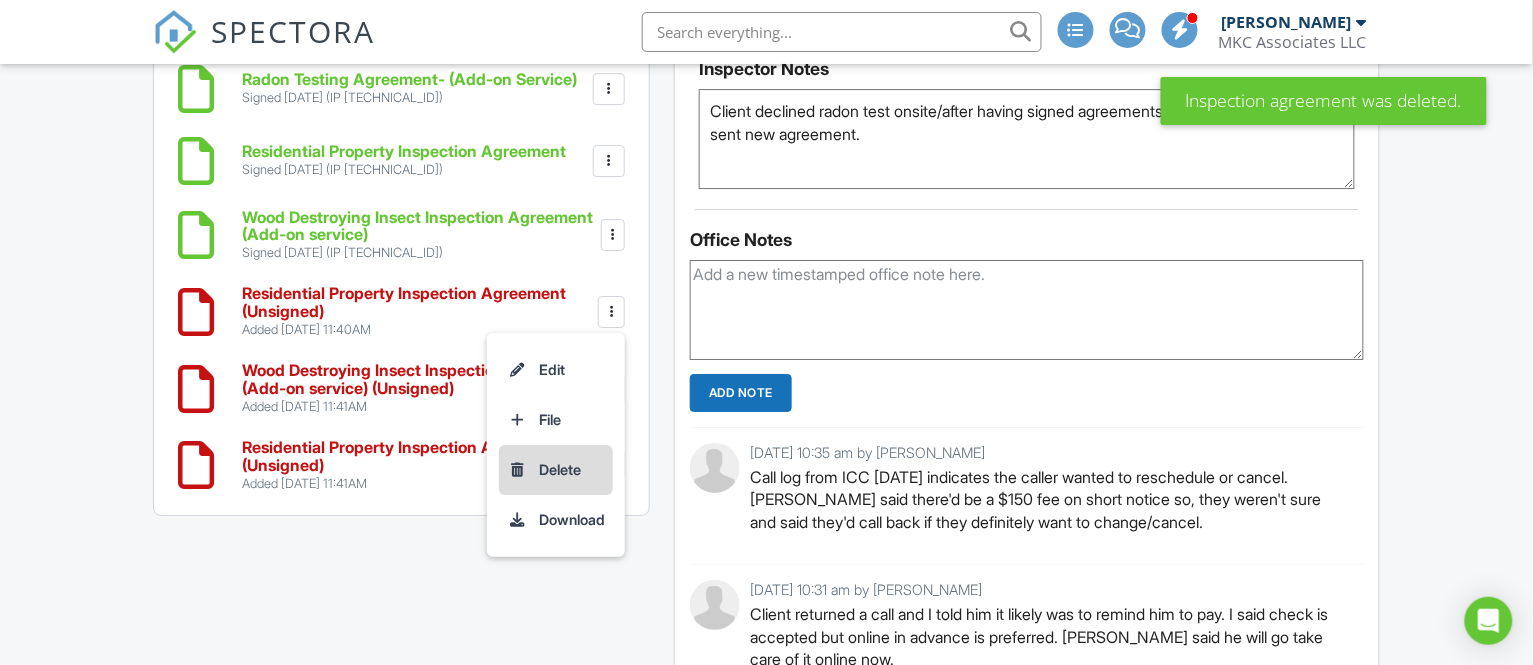 click on "Delete" at bounding box center [556, 470] 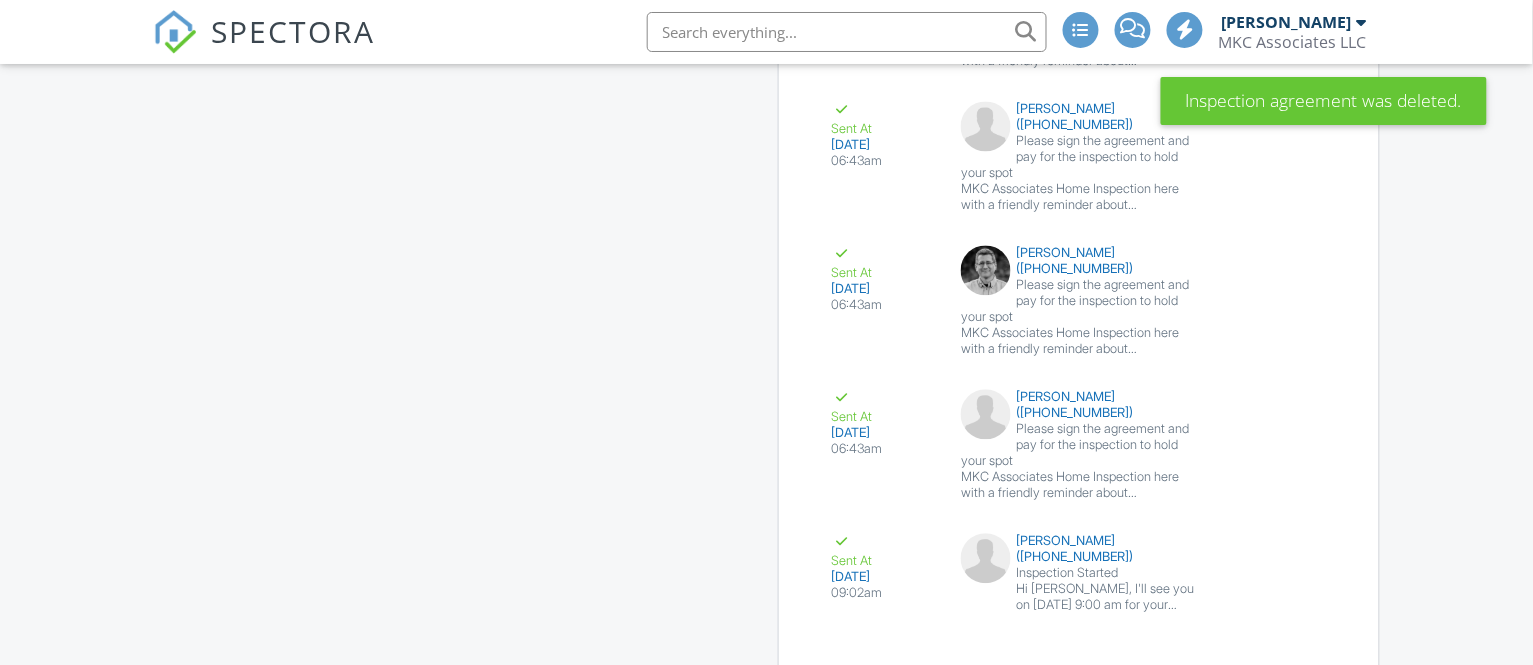 scroll, scrollTop: 5387, scrollLeft: 0, axis: vertical 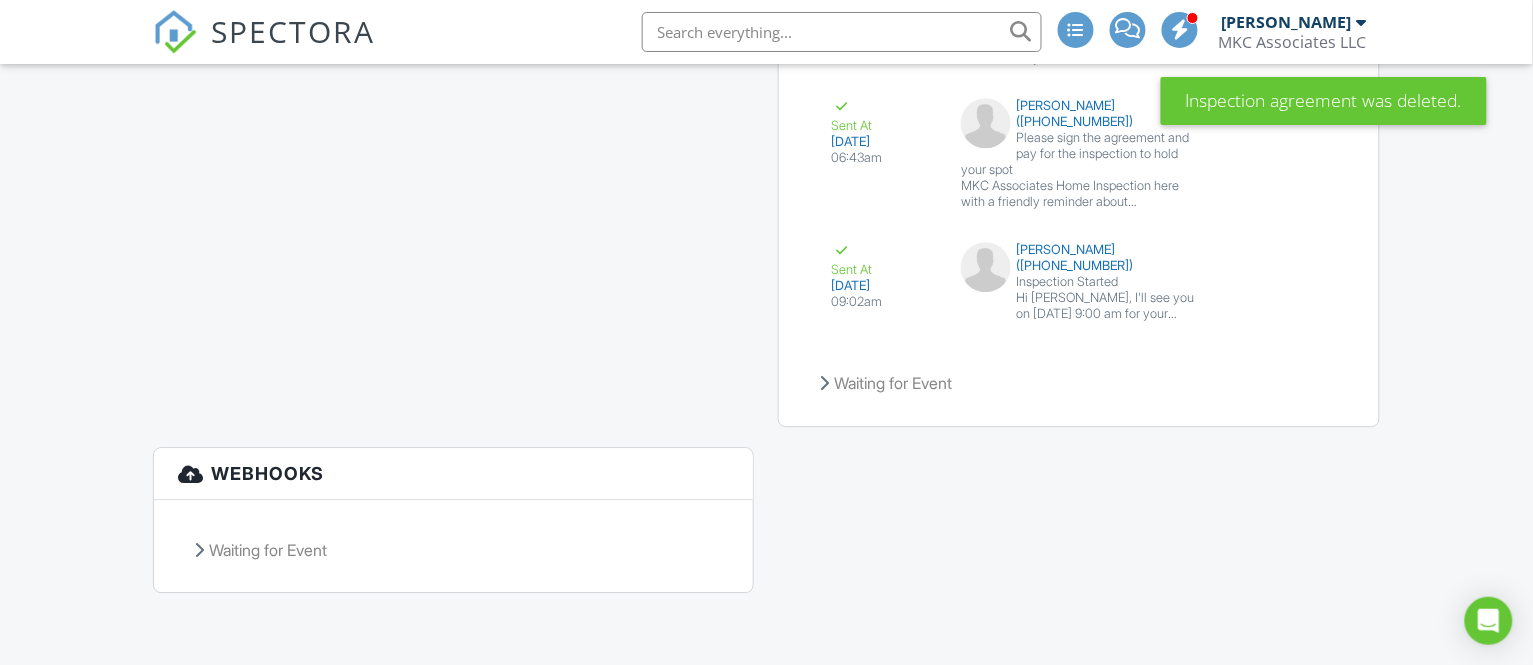 click on "Resend" at bounding box center [1280, -1437] 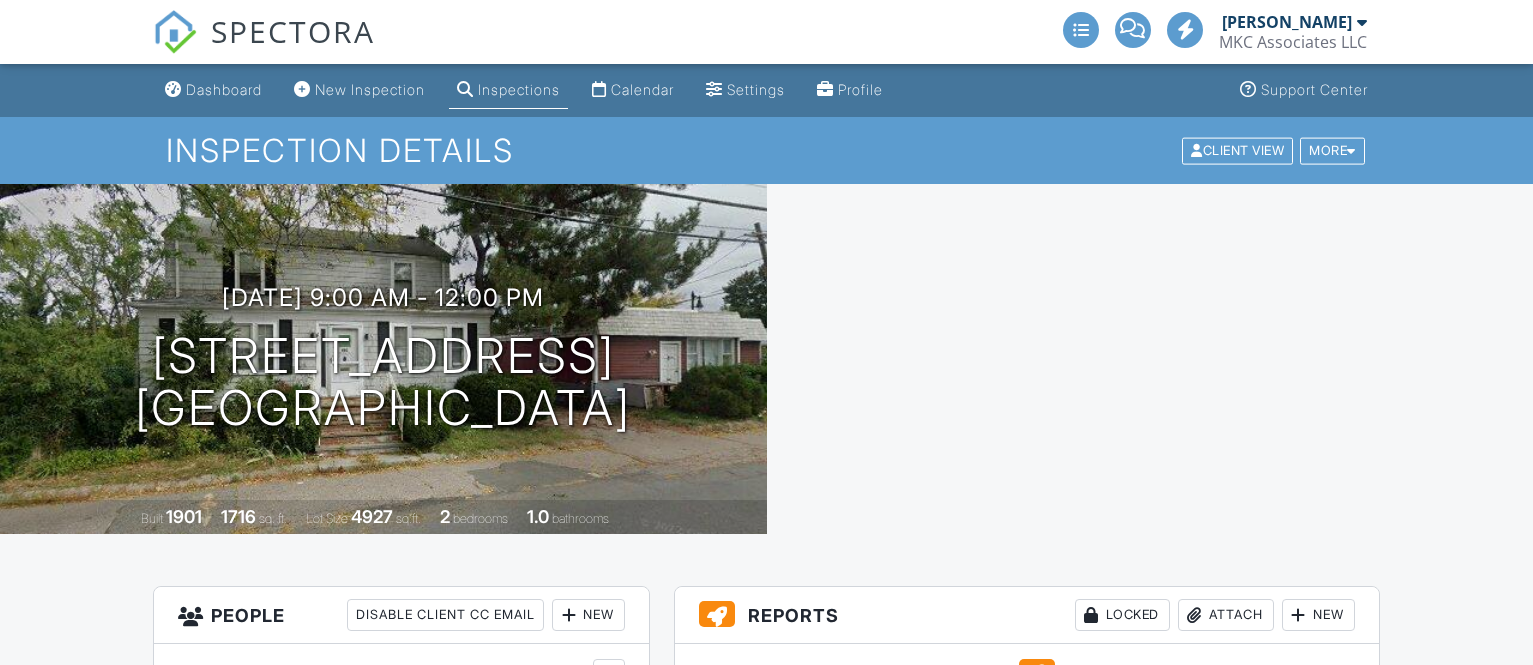 scroll, scrollTop: 0, scrollLeft: 0, axis: both 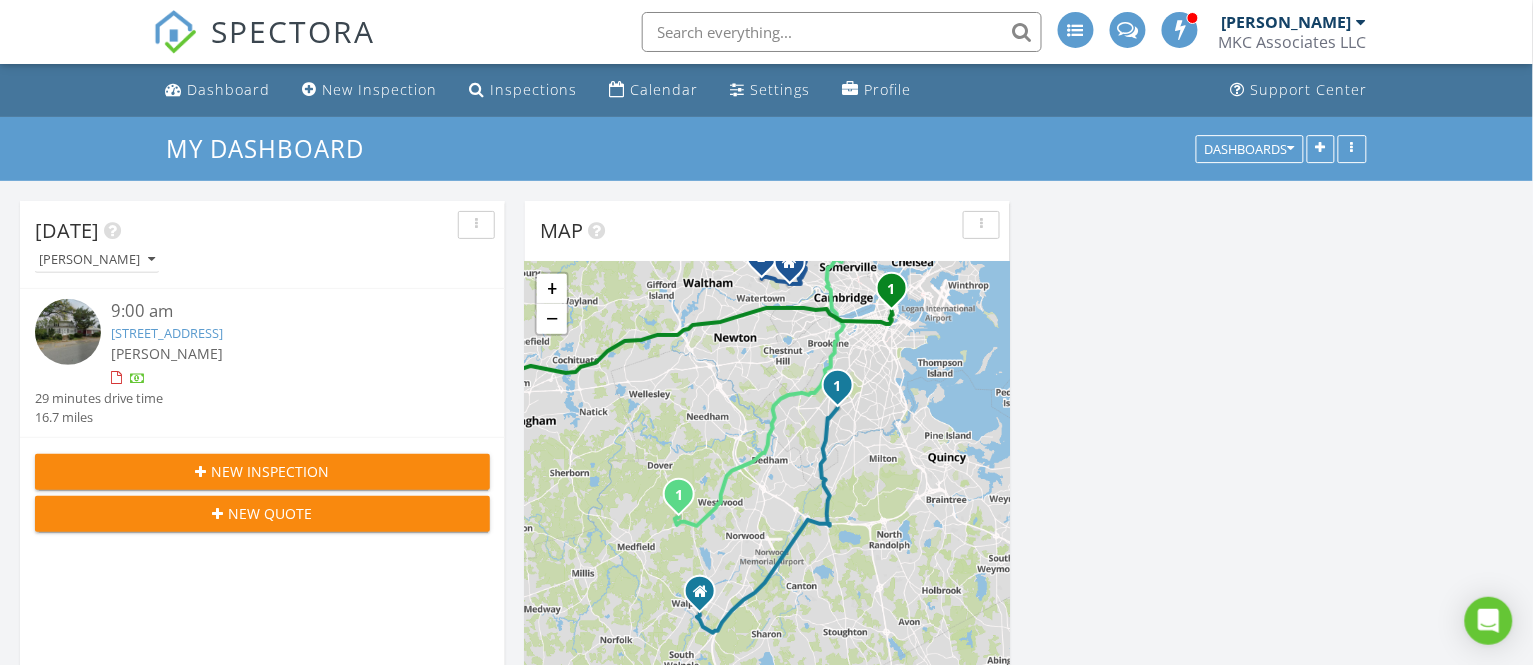 click on "660 Canterbury St, Boston, MA 02131" at bounding box center (167, 333) 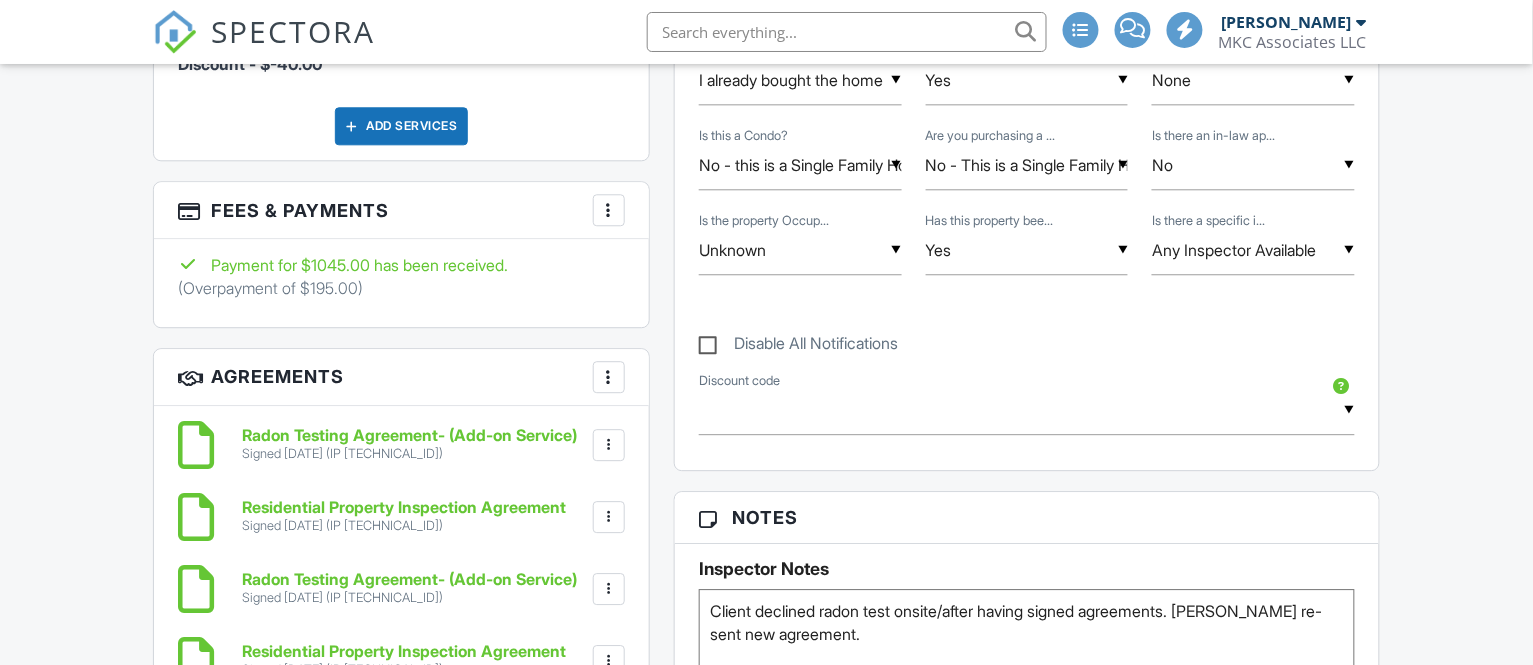 scroll, scrollTop: 1250, scrollLeft: 0, axis: vertical 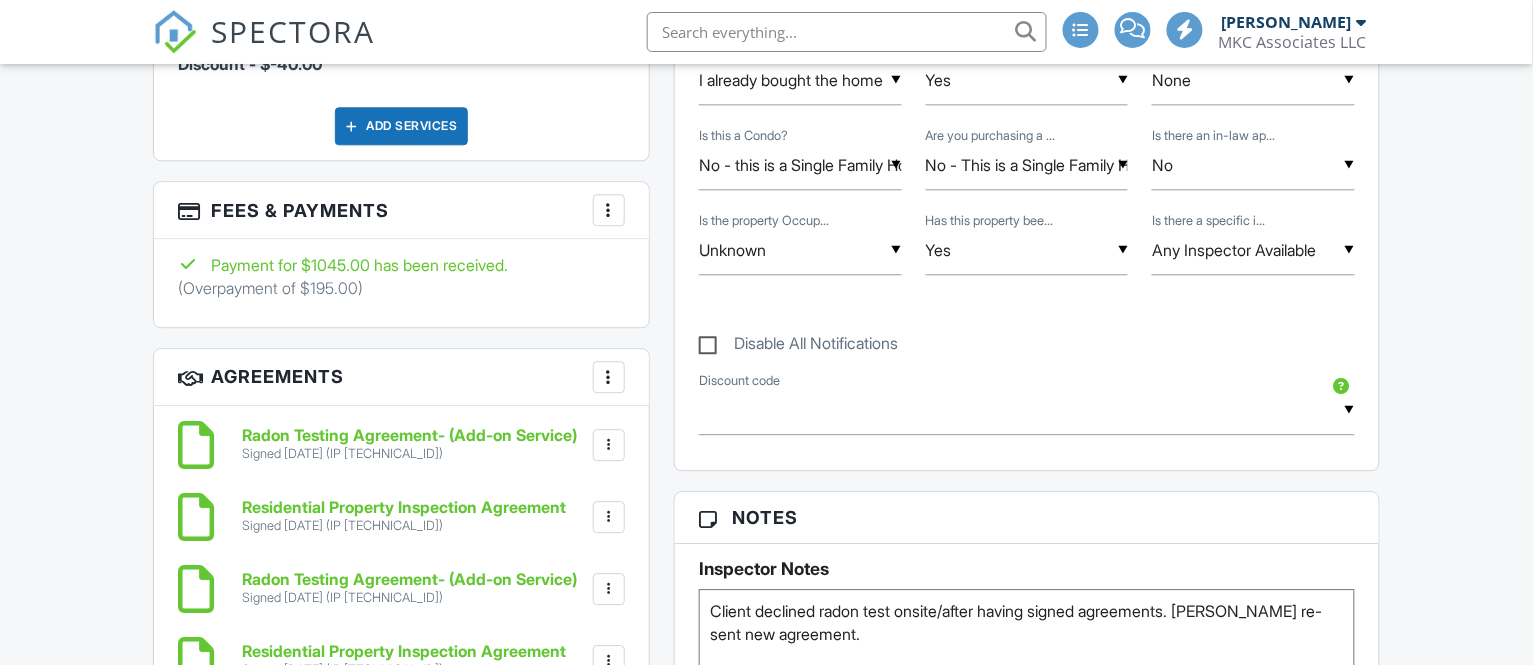 click on "Client declined radon test onsite/after having signed agreements. Rob re-sent new agreement." at bounding box center [1026, 639] 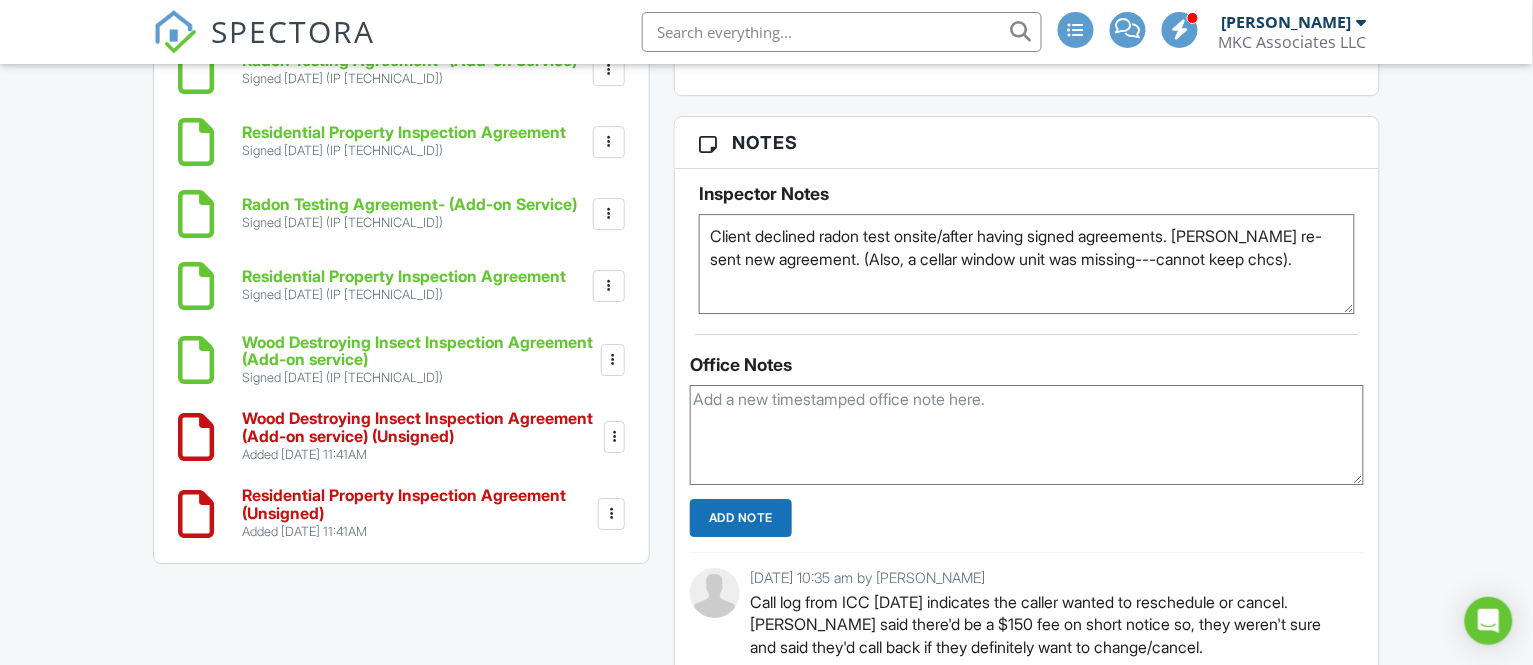 type on "Client declined radon test onsite/after having signed agreements. Rob re-sent new agreement. (Also, a cellar window unit was missing---cannot keep chcs)." 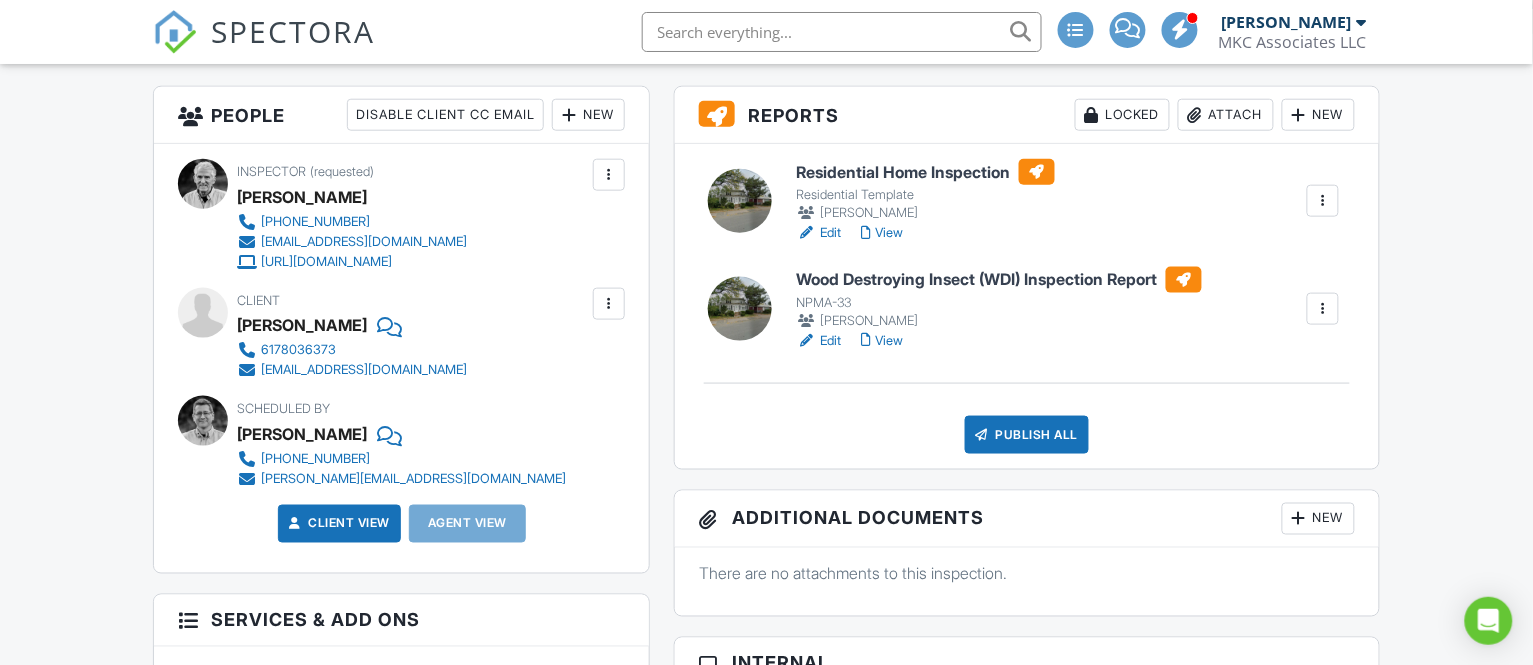 scroll, scrollTop: 0, scrollLeft: 0, axis: both 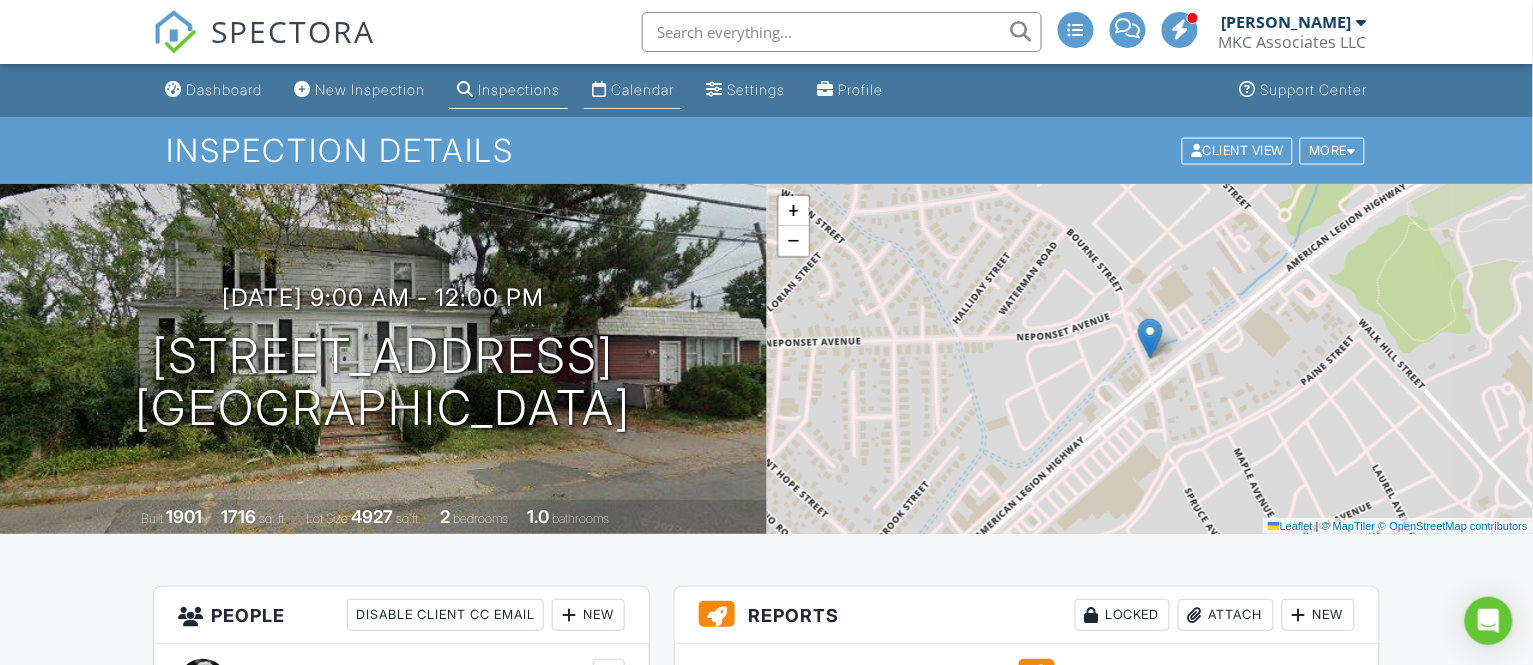 click on "Calendar" at bounding box center (642, 89) 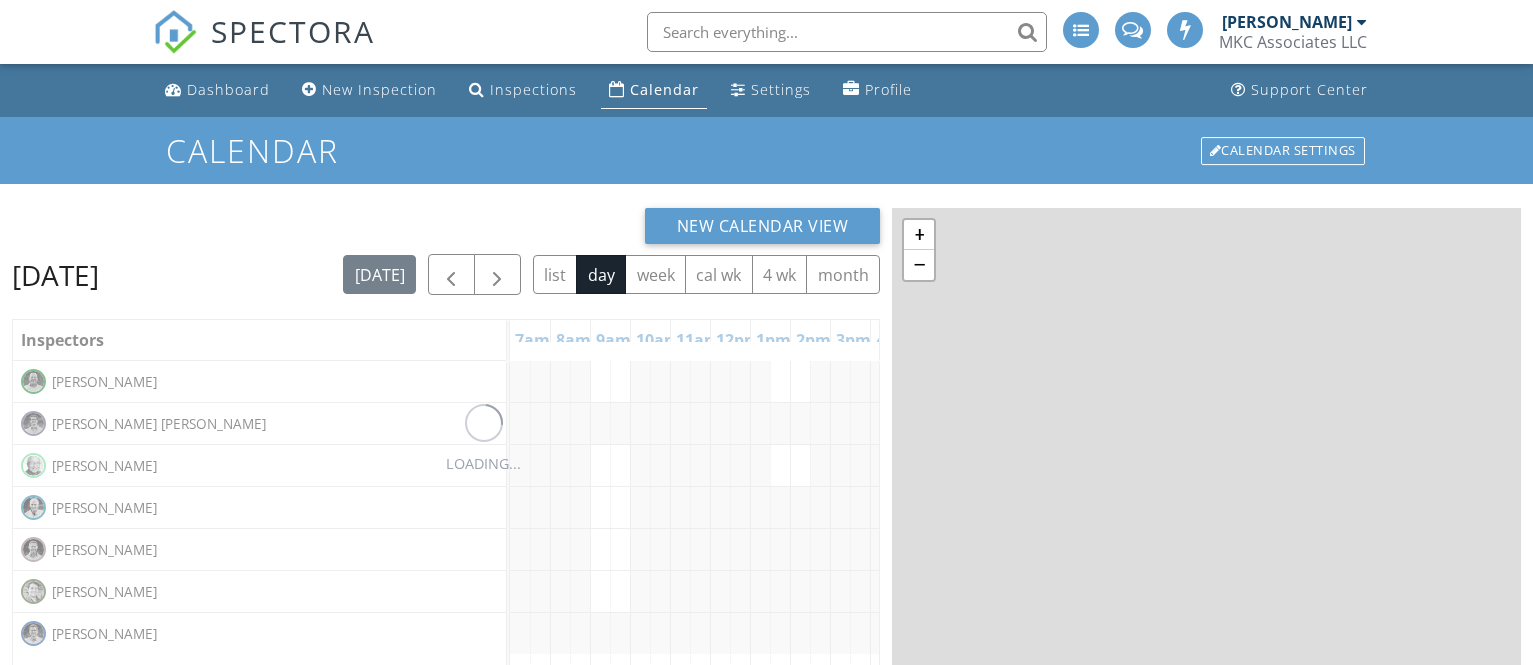 scroll, scrollTop: 0, scrollLeft: 0, axis: both 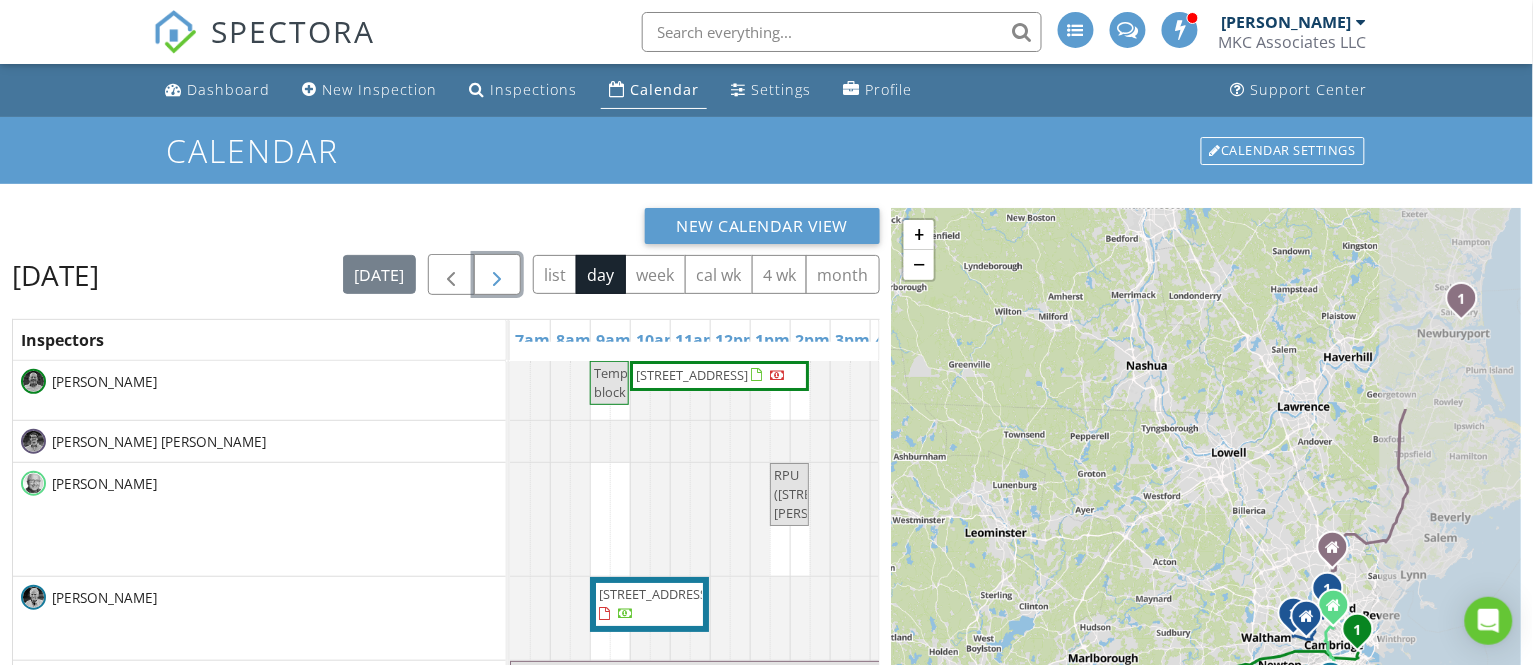 click at bounding box center (497, 275) 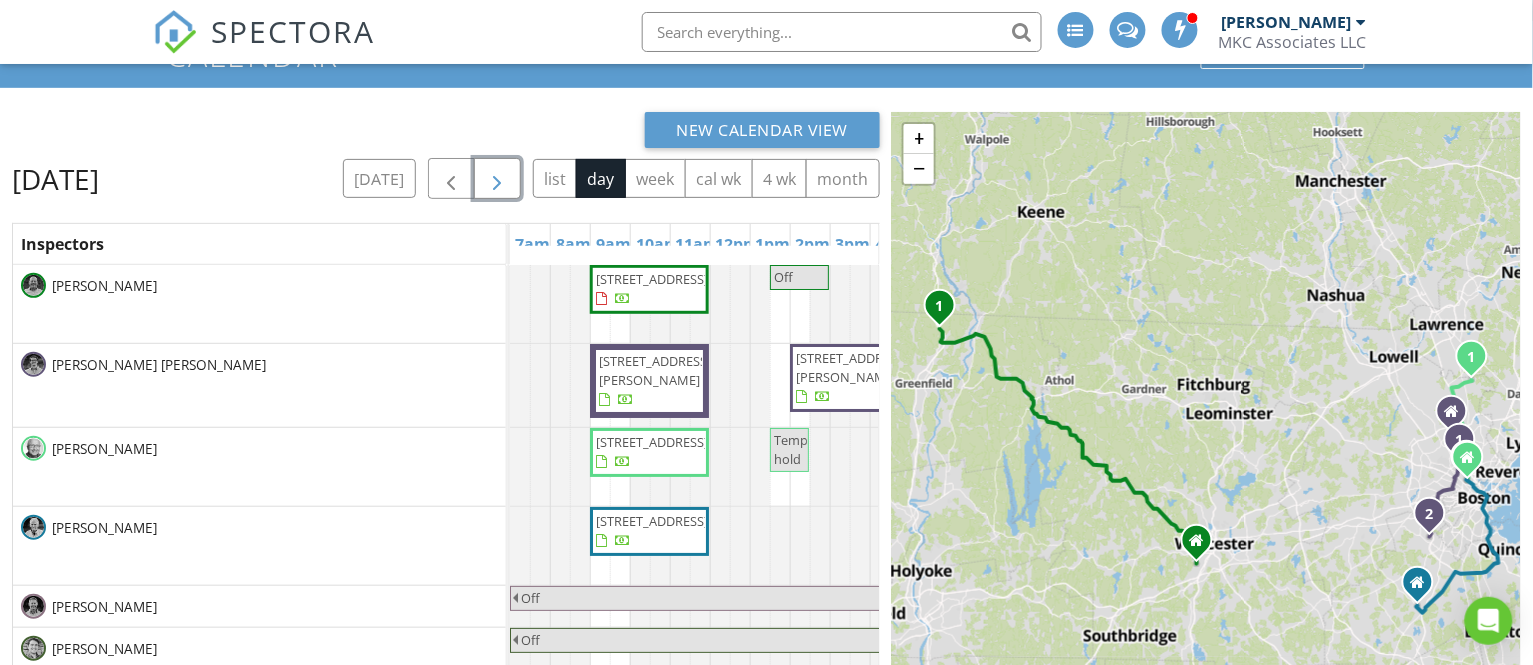 scroll, scrollTop: 250, scrollLeft: 0, axis: vertical 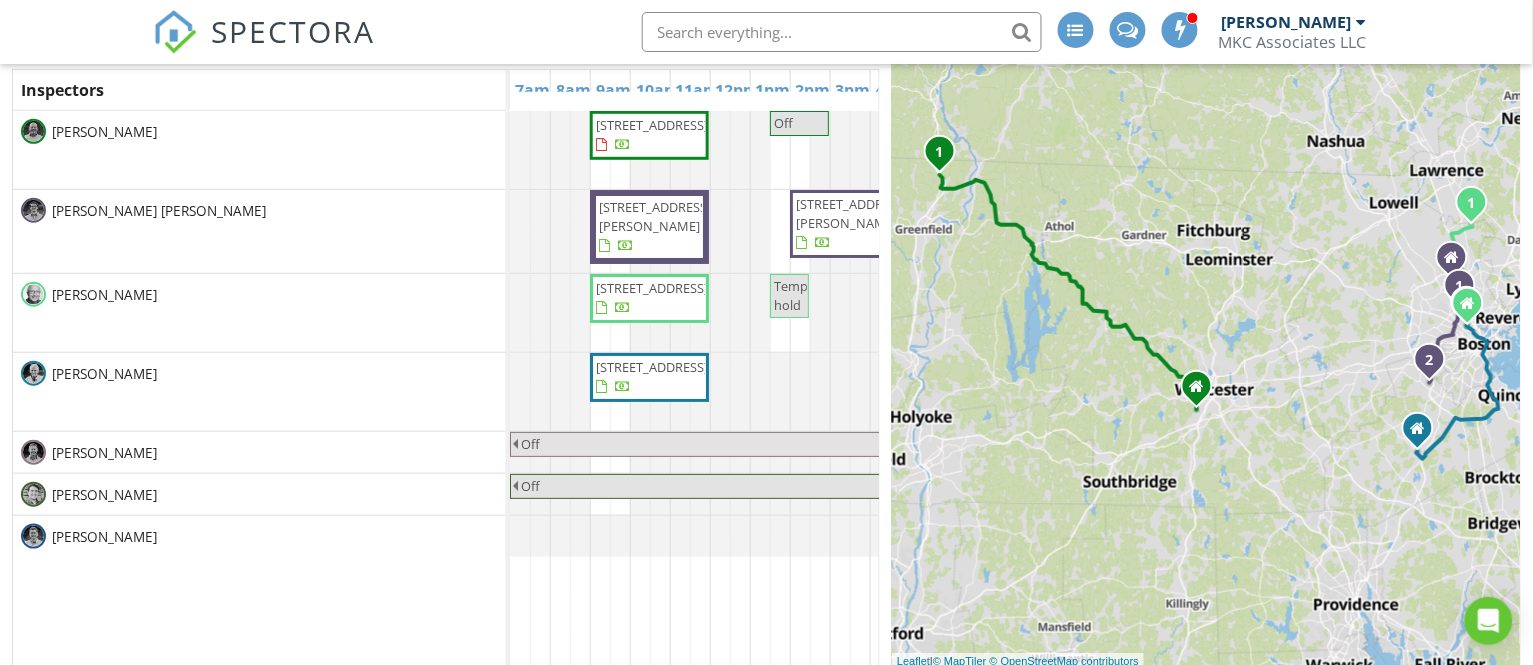 click on "81 Alpine St 2, Somerville 02144" at bounding box center (652, 367) 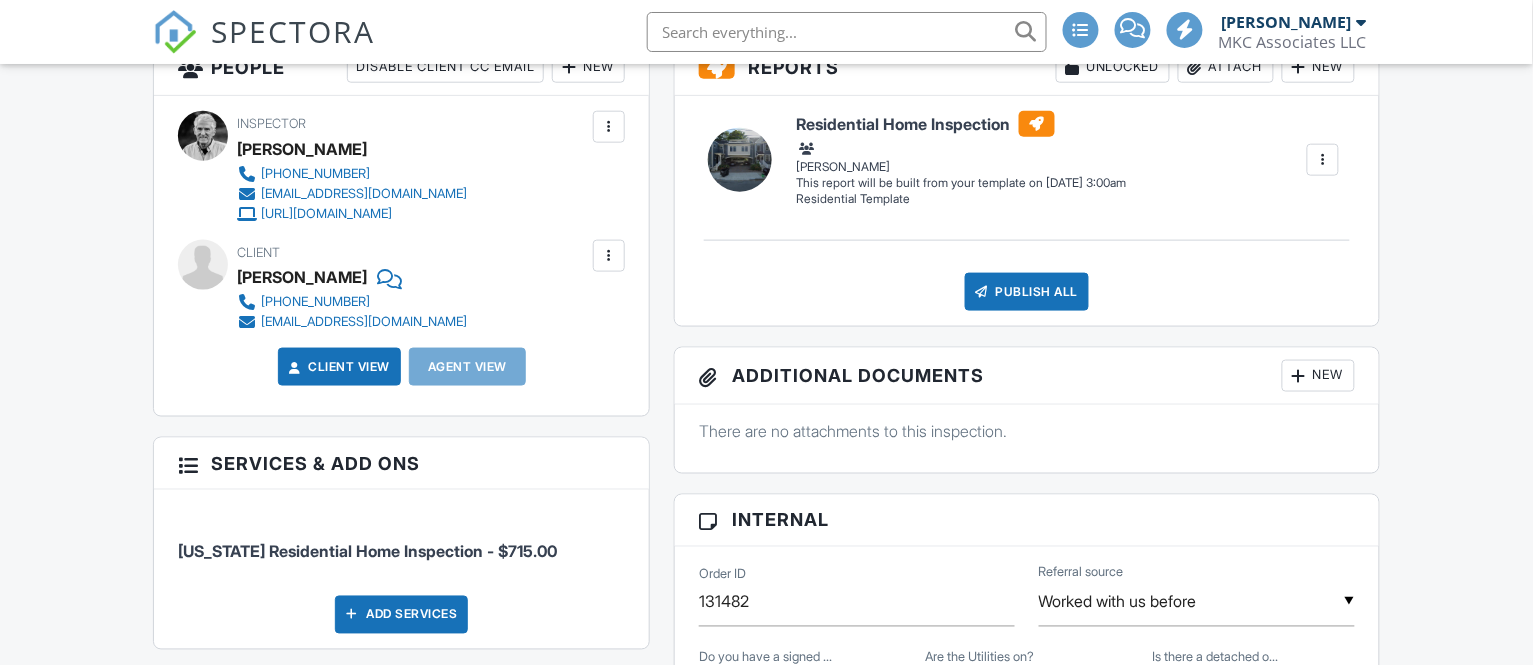 scroll, scrollTop: 875, scrollLeft: 0, axis: vertical 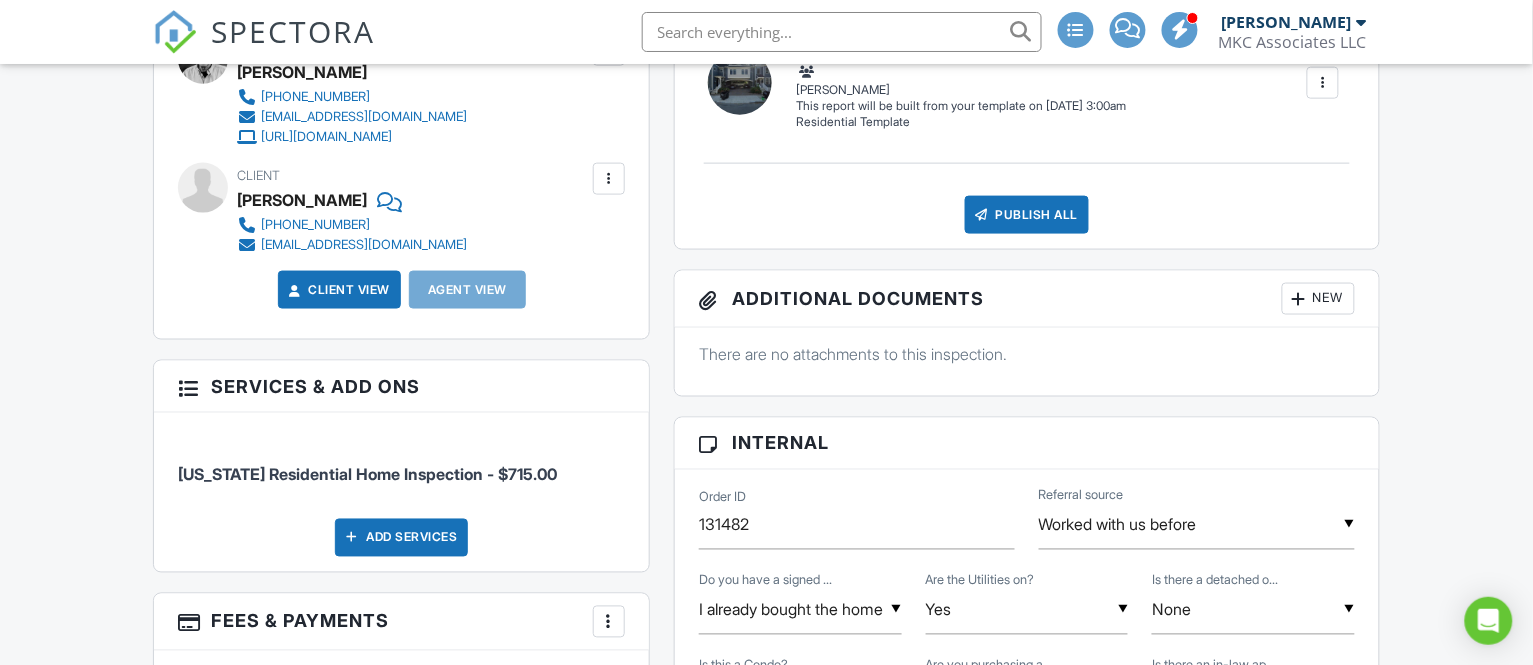 click on "Agent View" at bounding box center [467, 290] 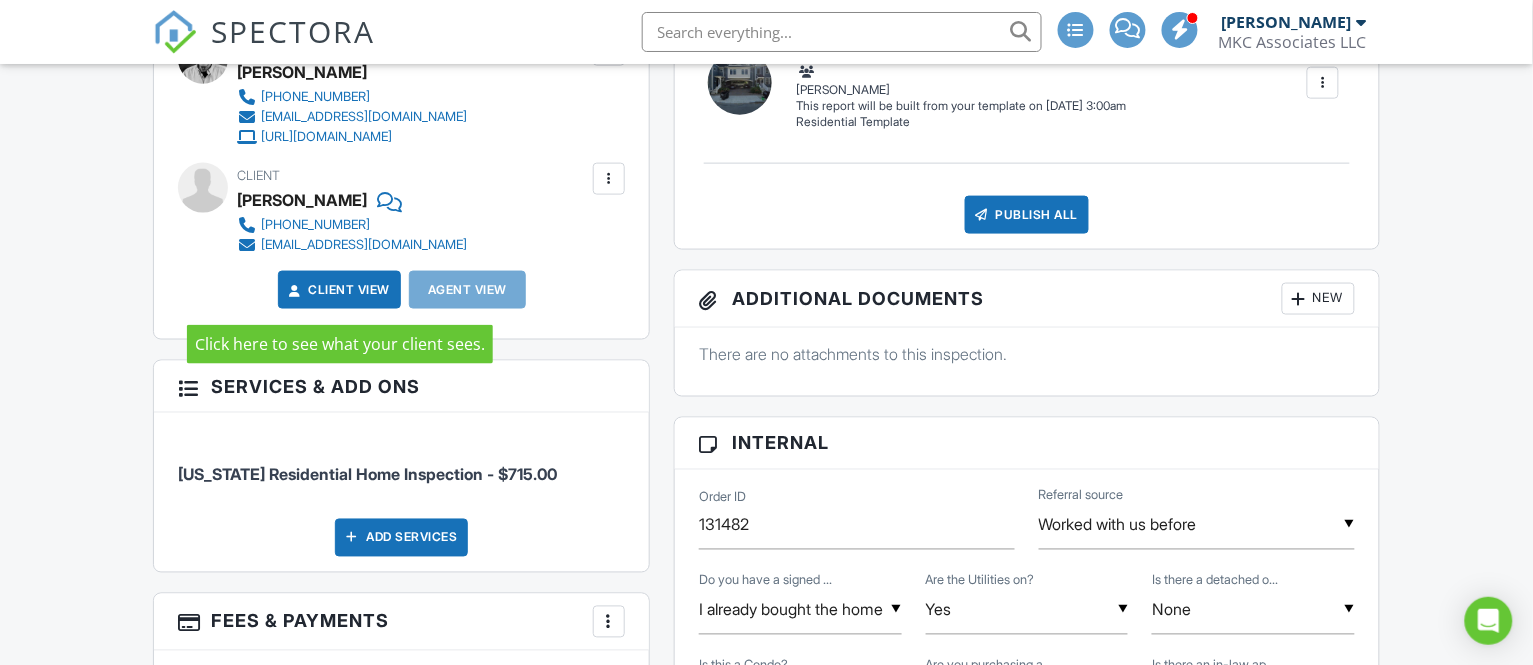 click on "Client View" at bounding box center [338, 290] 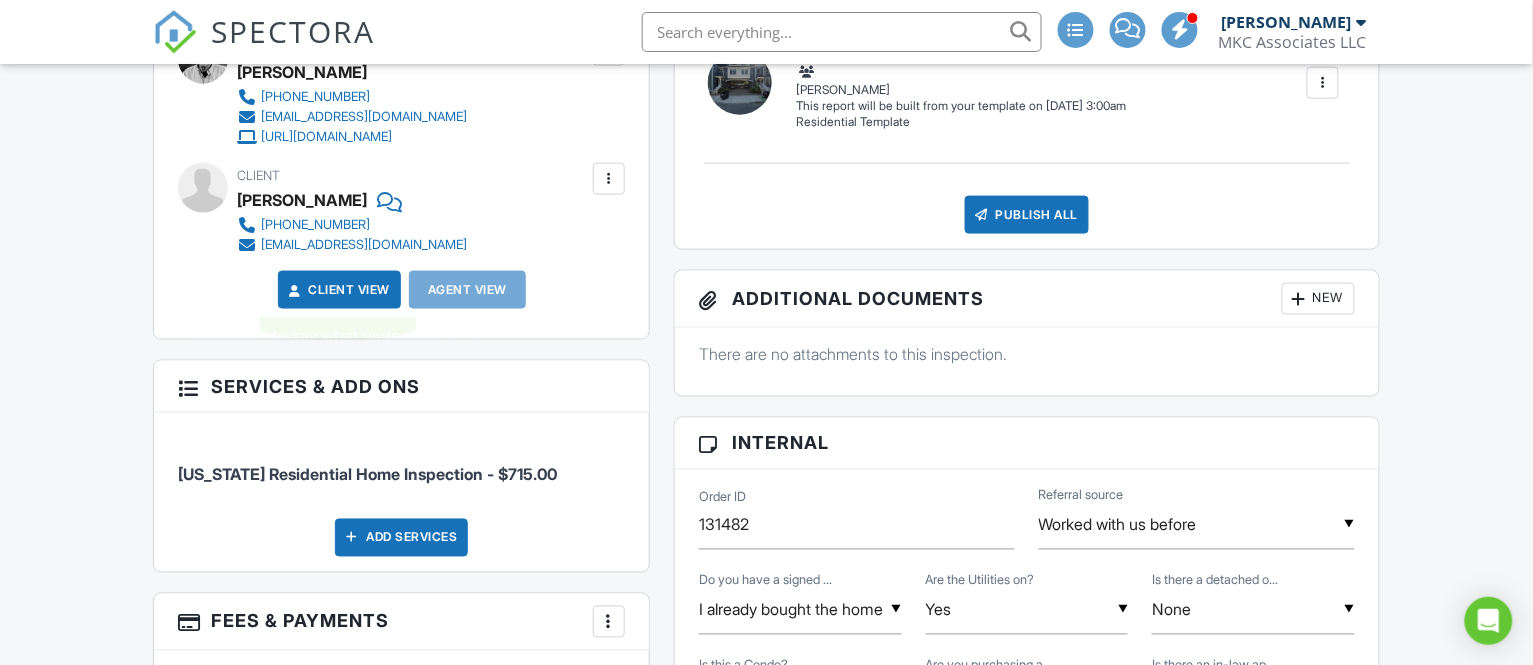 scroll, scrollTop: 500, scrollLeft: 0, axis: vertical 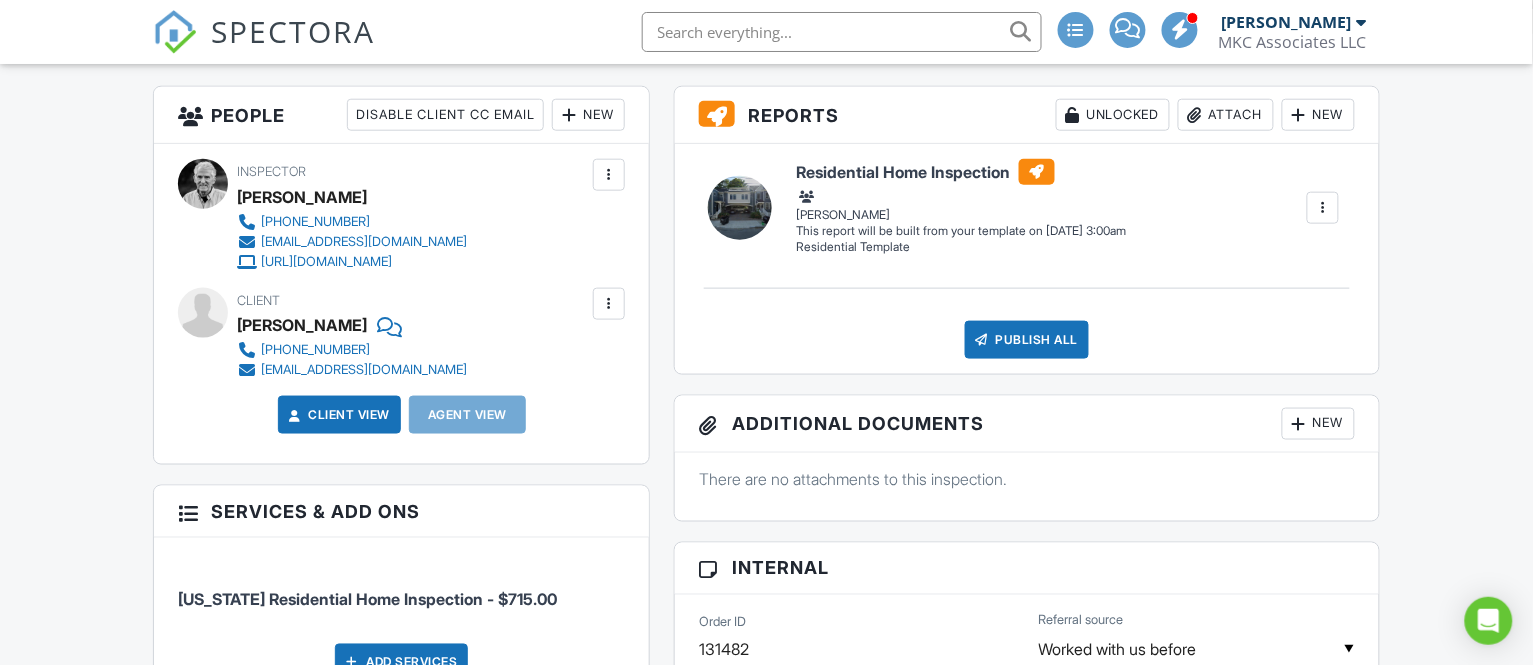 click on "[EMAIL_ADDRESS][DOMAIN_NAME]" at bounding box center (364, 370) 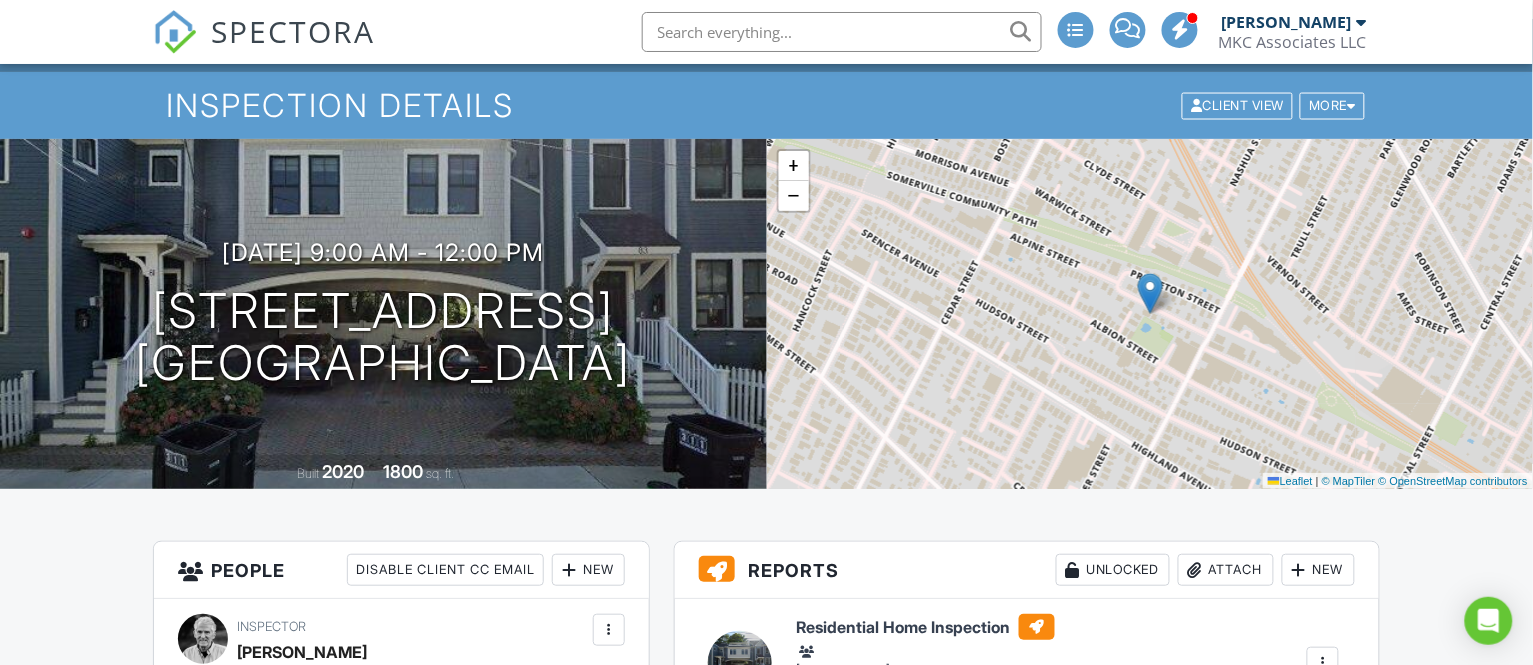 scroll, scrollTop: 0, scrollLeft: 0, axis: both 